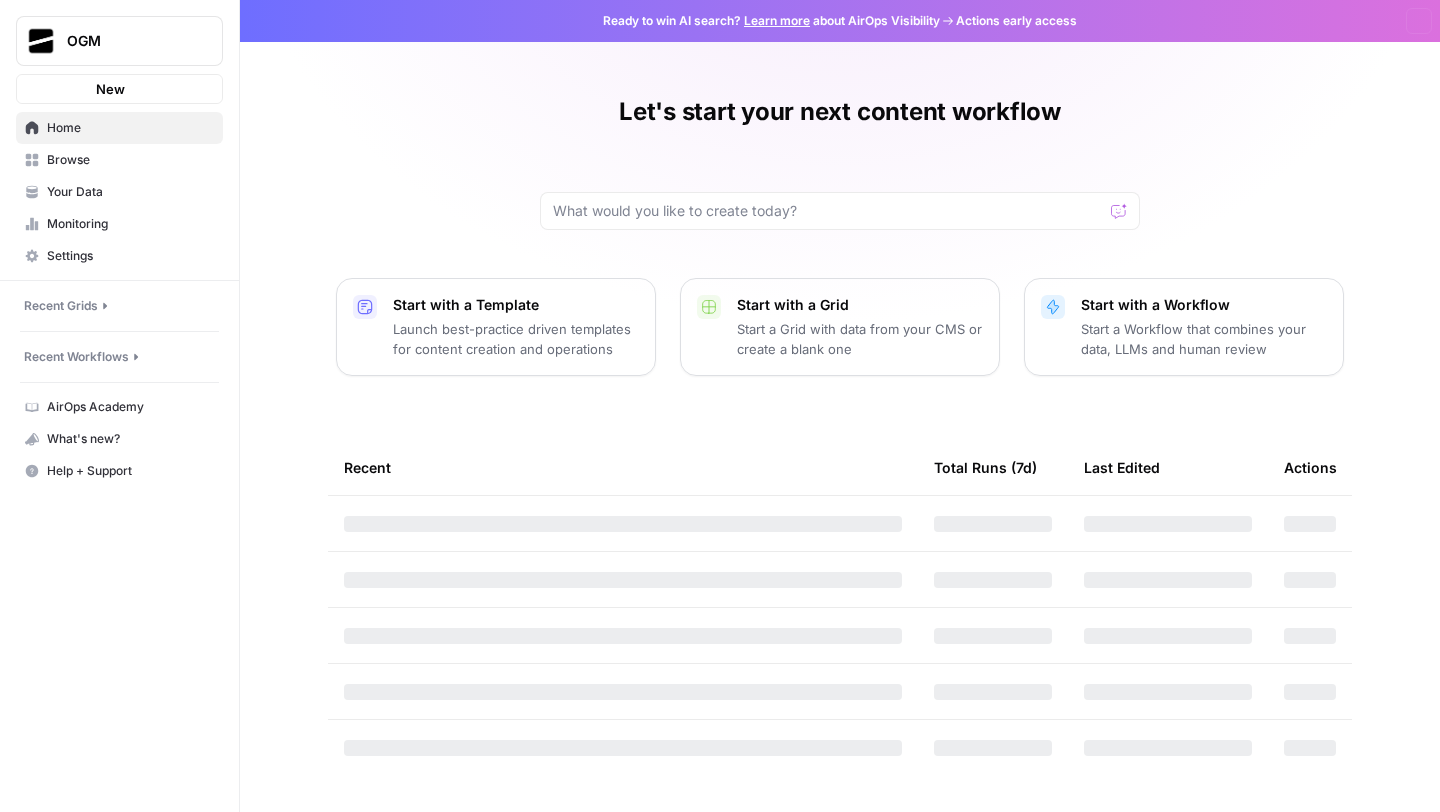 scroll, scrollTop: 0, scrollLeft: 0, axis: both 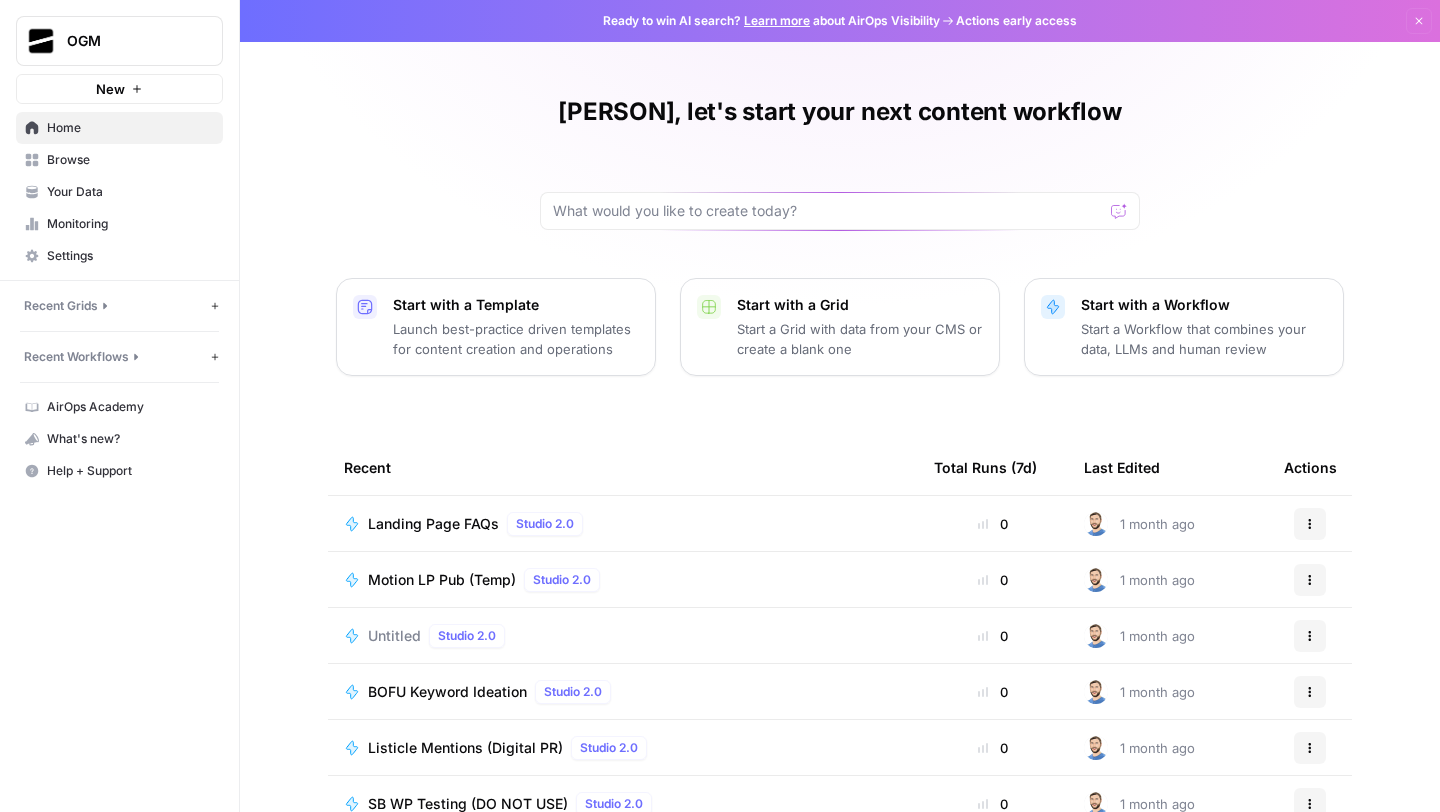 click on "Your Data" at bounding box center (130, 192) 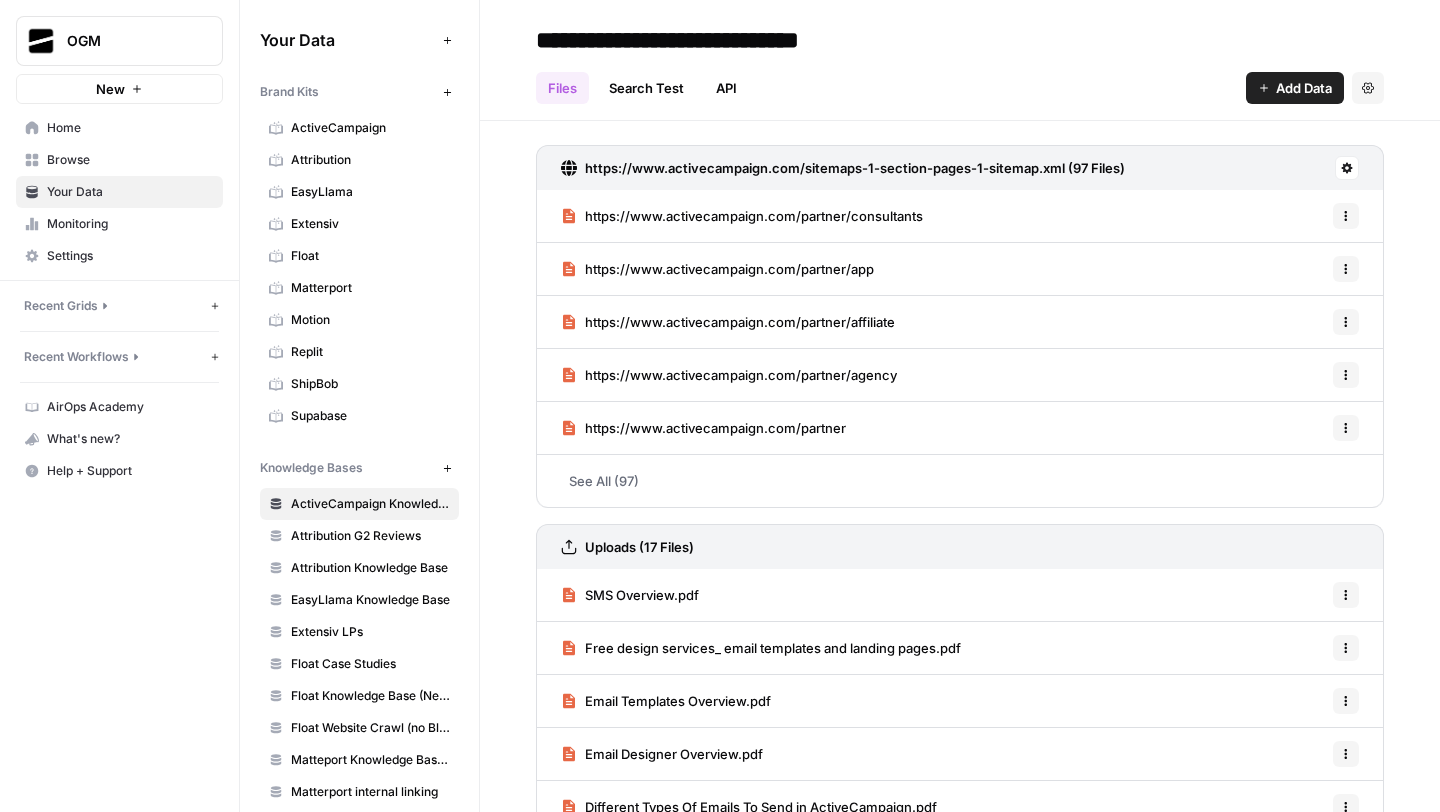 click on "Matterport" at bounding box center [370, 288] 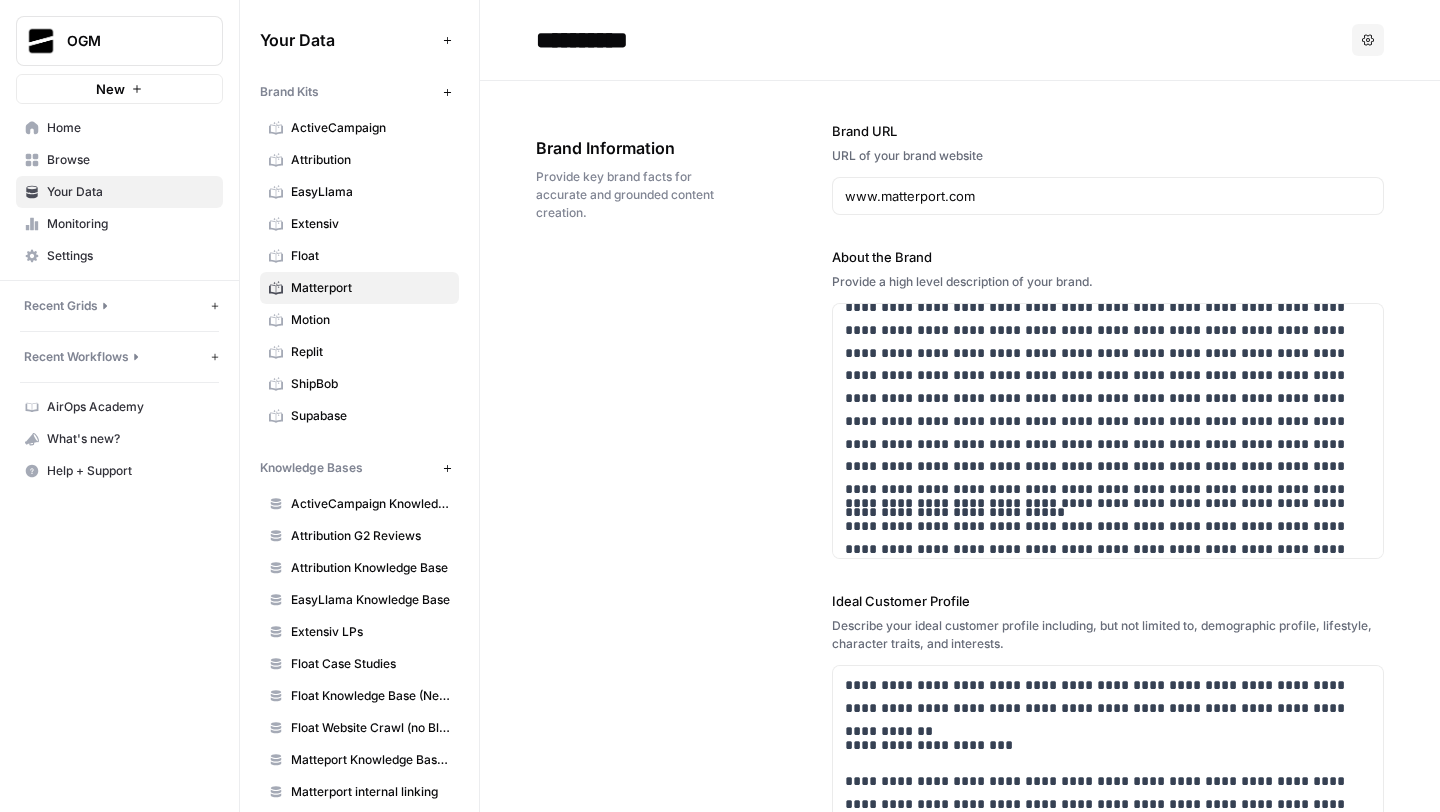 scroll, scrollTop: 381, scrollLeft: 0, axis: vertical 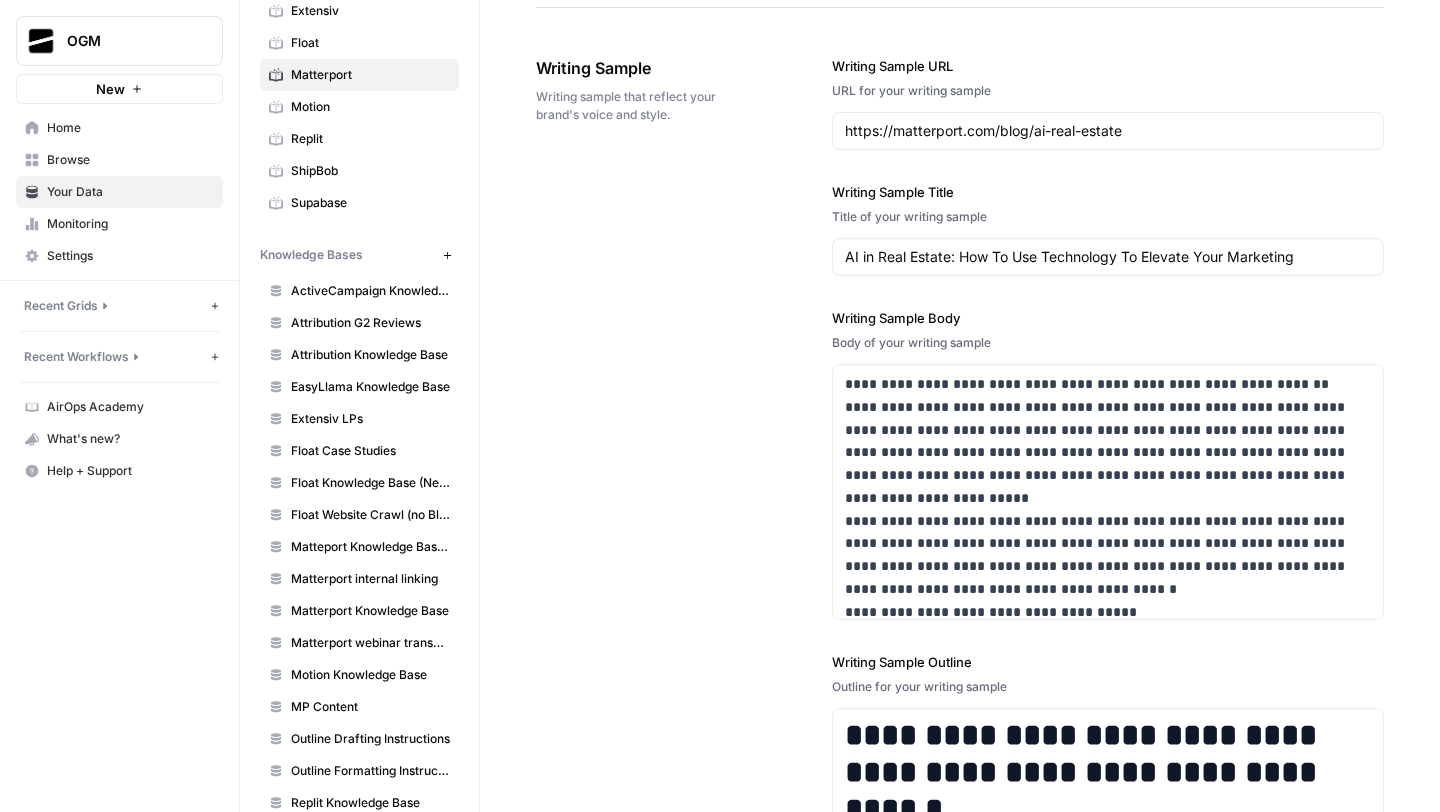 click on "**********" at bounding box center (960, 510) 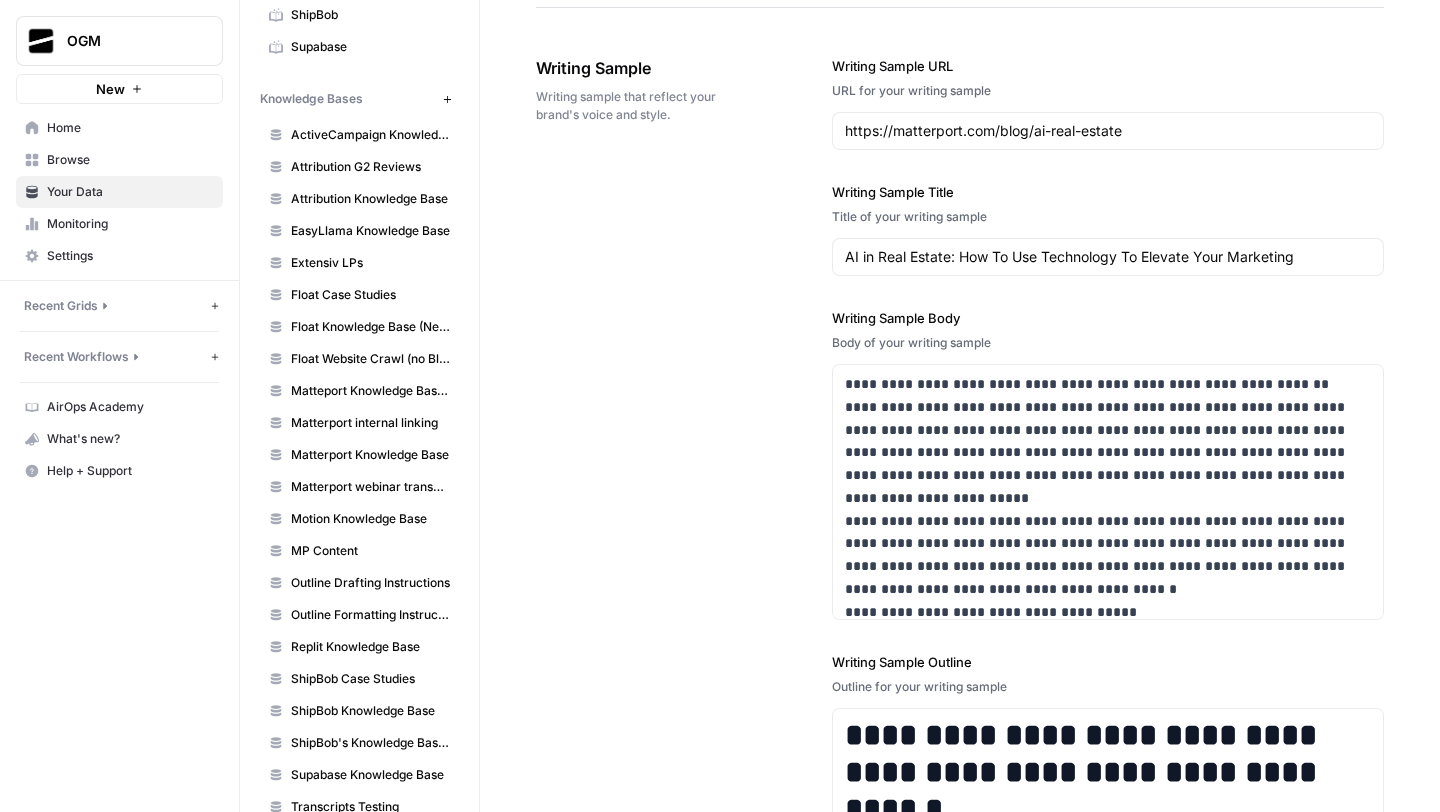scroll, scrollTop: 404, scrollLeft: 0, axis: vertical 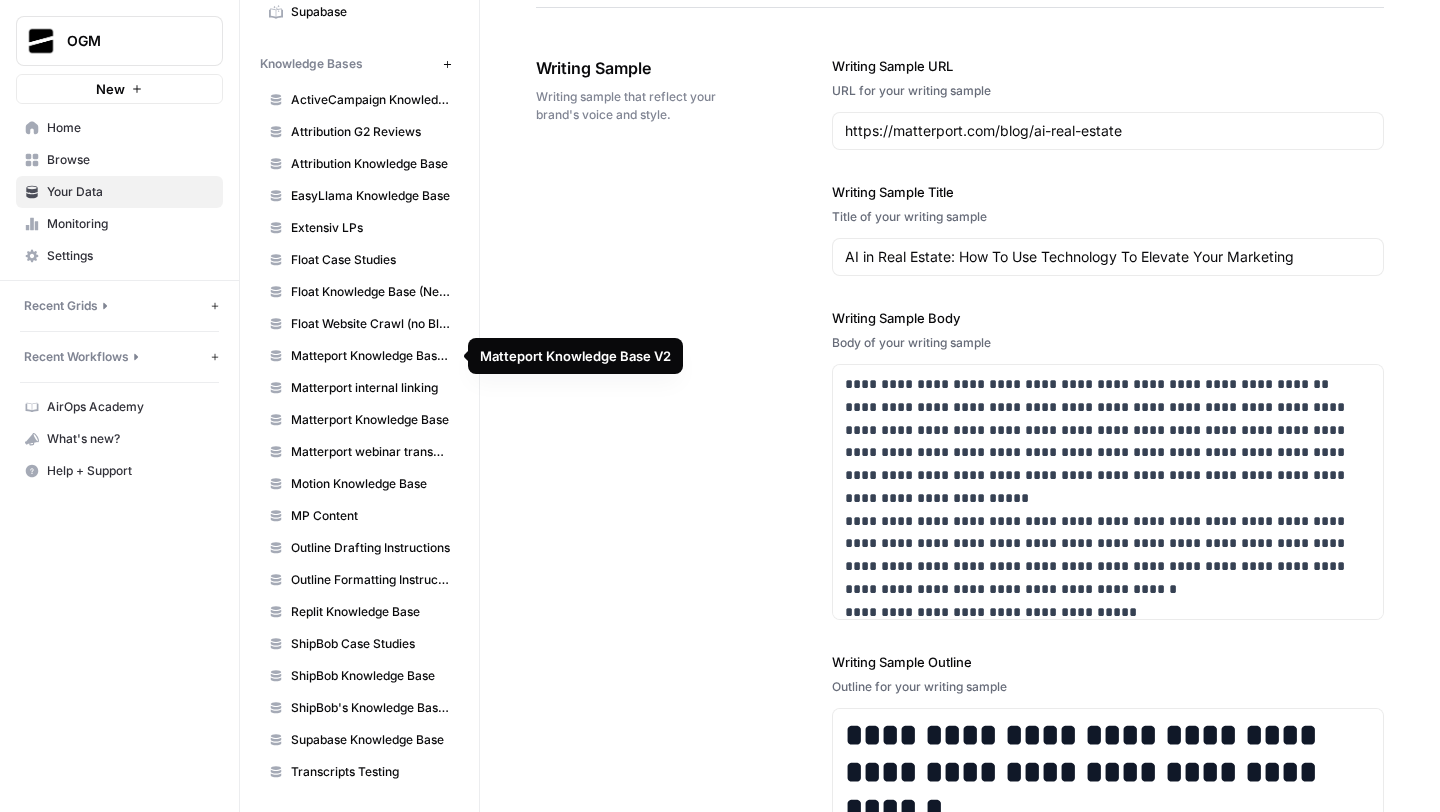 click on "Matteport Knowledge Base V2" at bounding box center (370, 356) 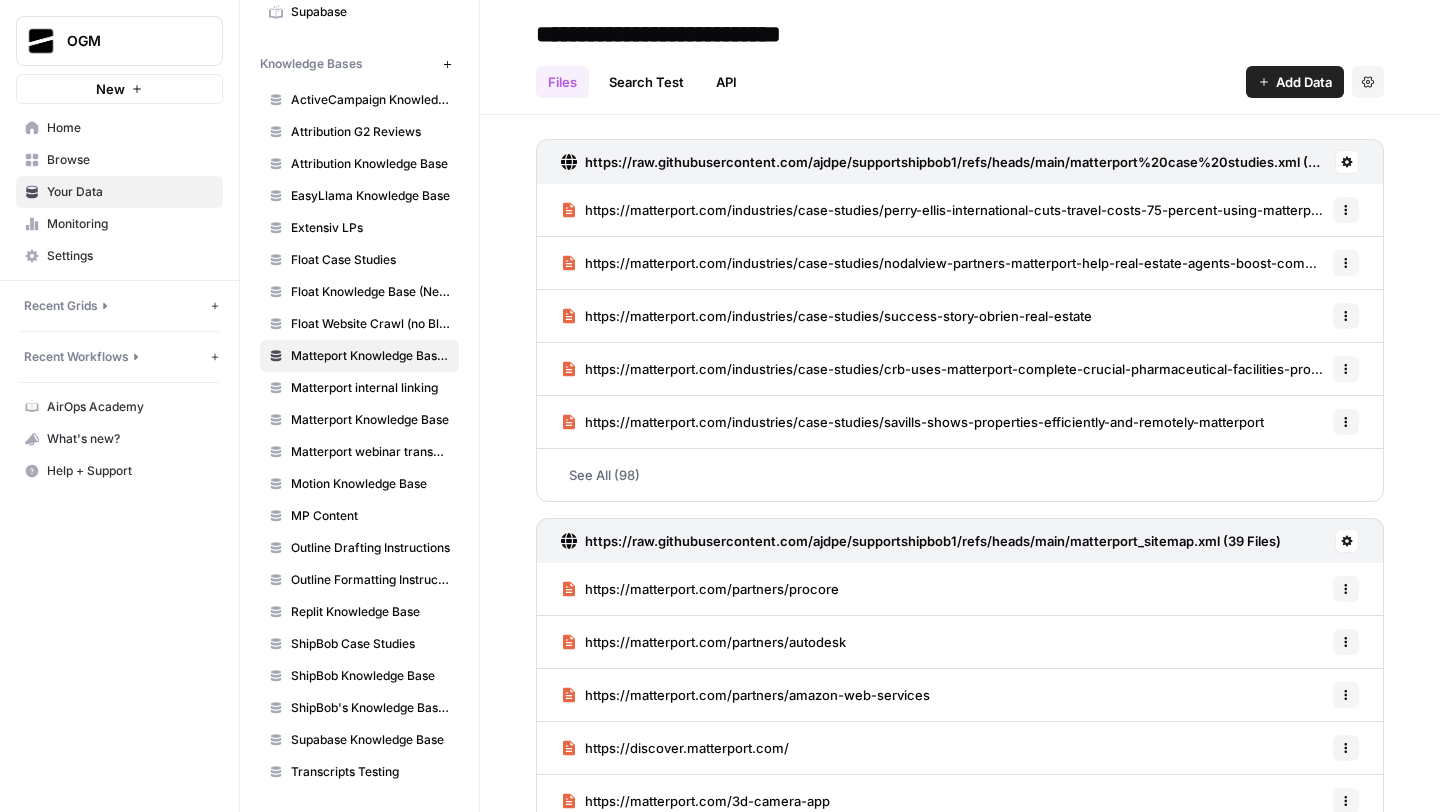scroll, scrollTop: 21, scrollLeft: 0, axis: vertical 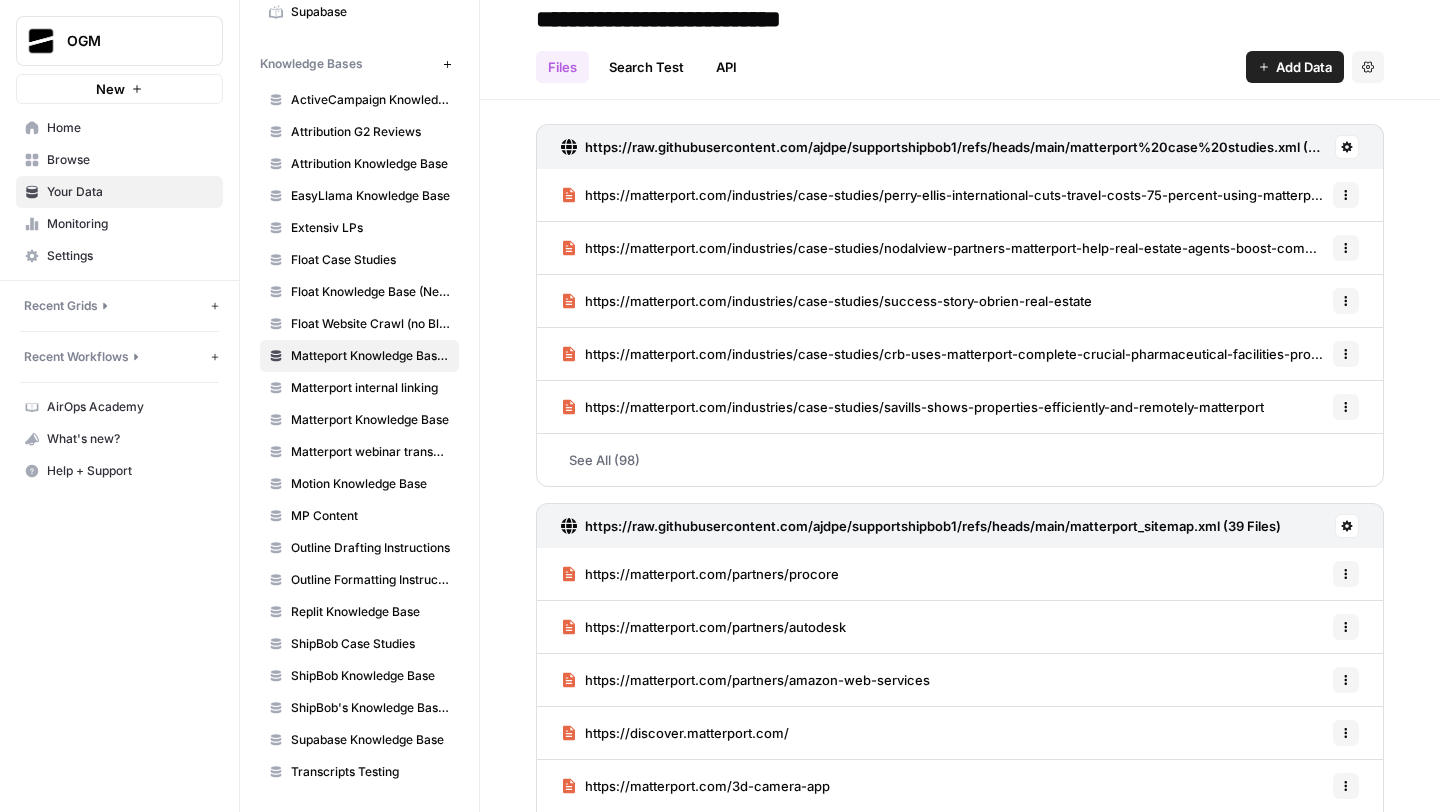 click on "See All (98)" at bounding box center [960, 460] 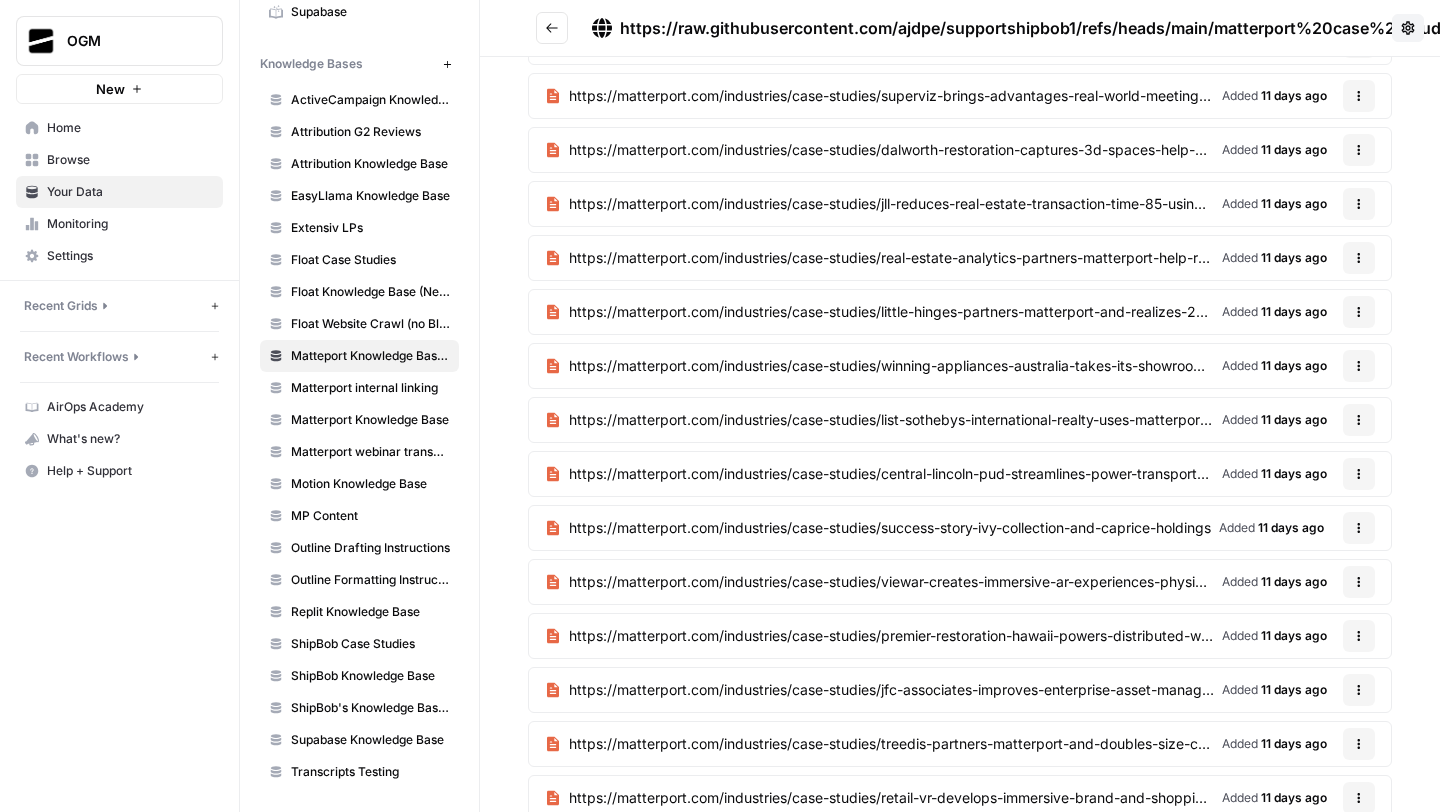 scroll, scrollTop: 4641, scrollLeft: 0, axis: vertical 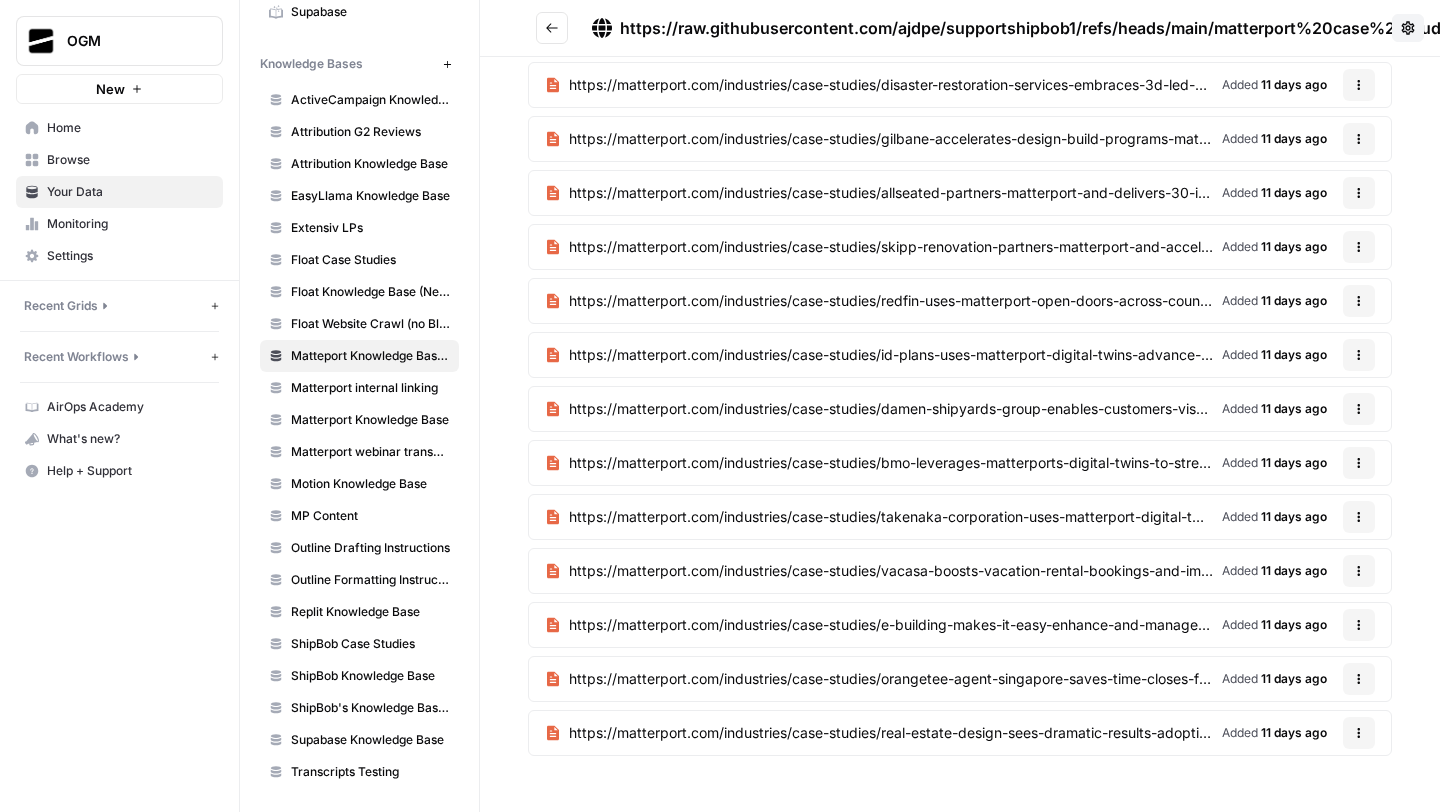 click 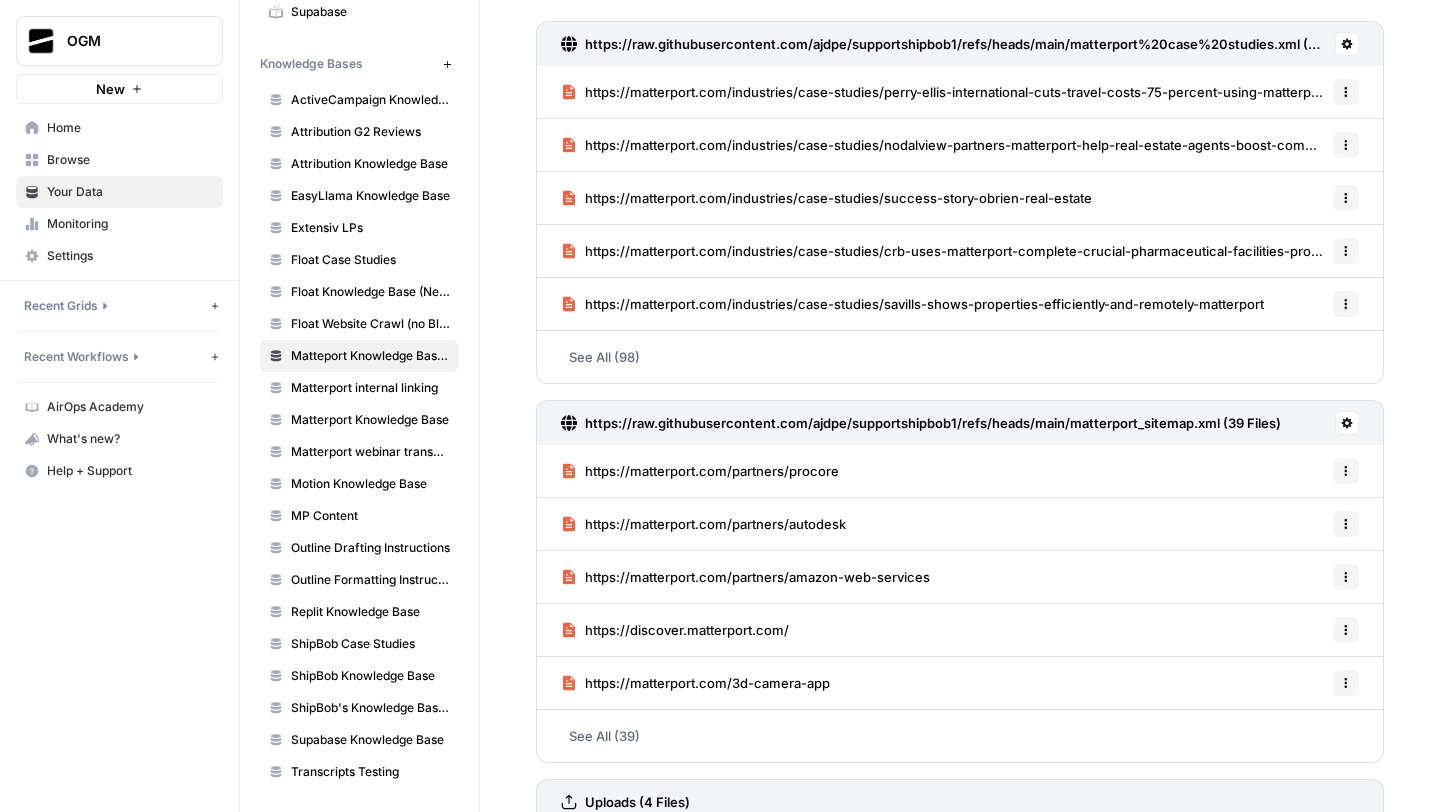 scroll, scrollTop: 0, scrollLeft: 0, axis: both 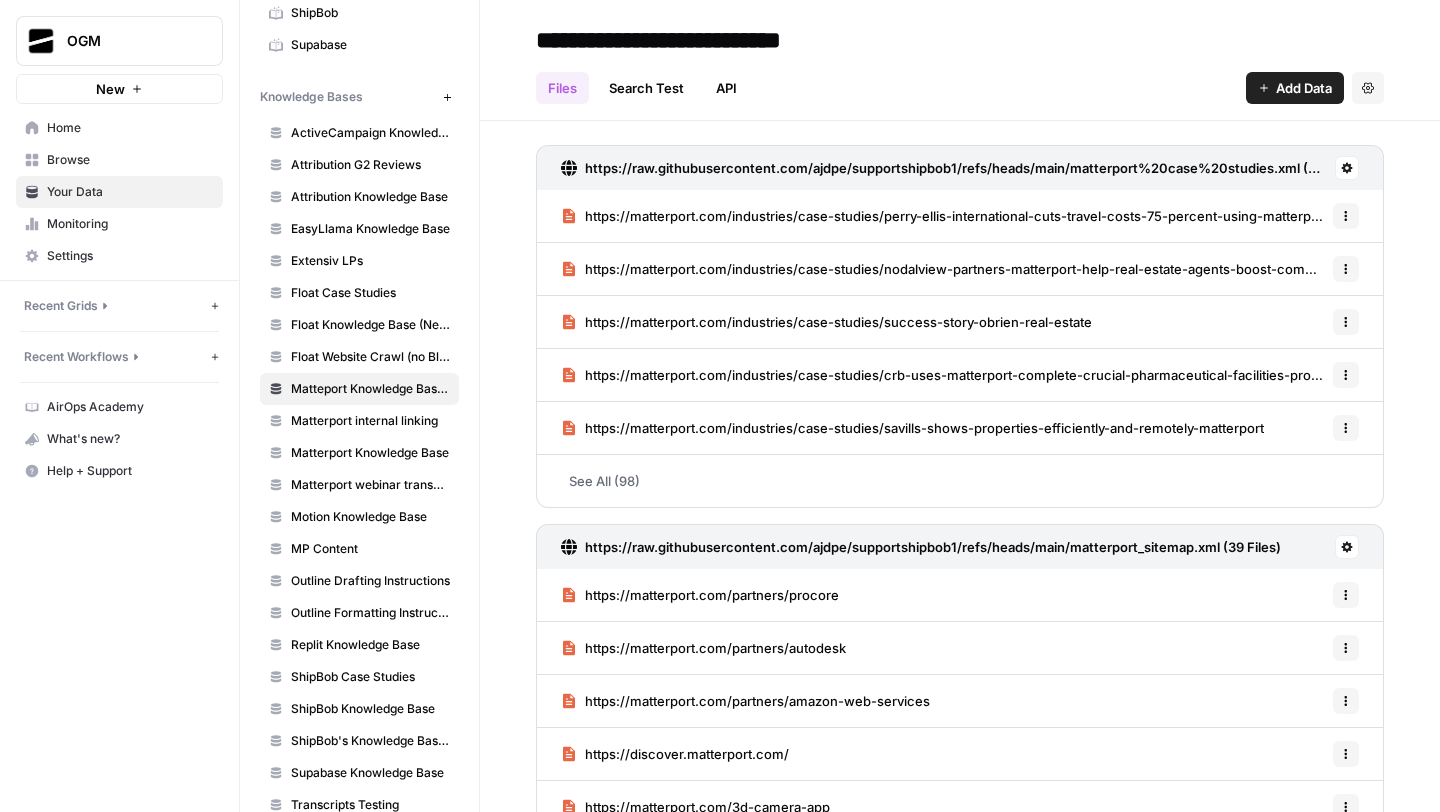 click on "Monitoring" at bounding box center [130, 224] 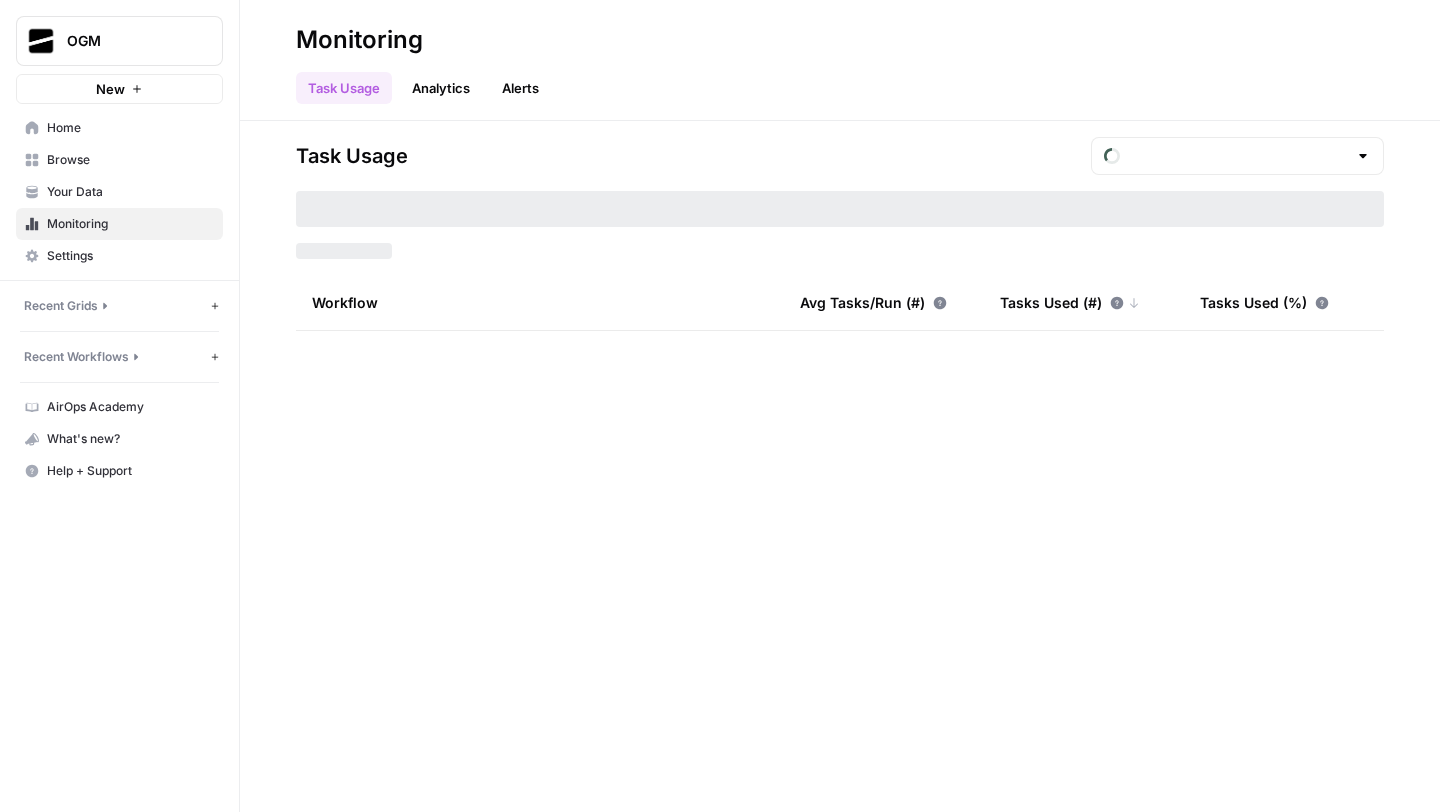 type on "August Tasks" 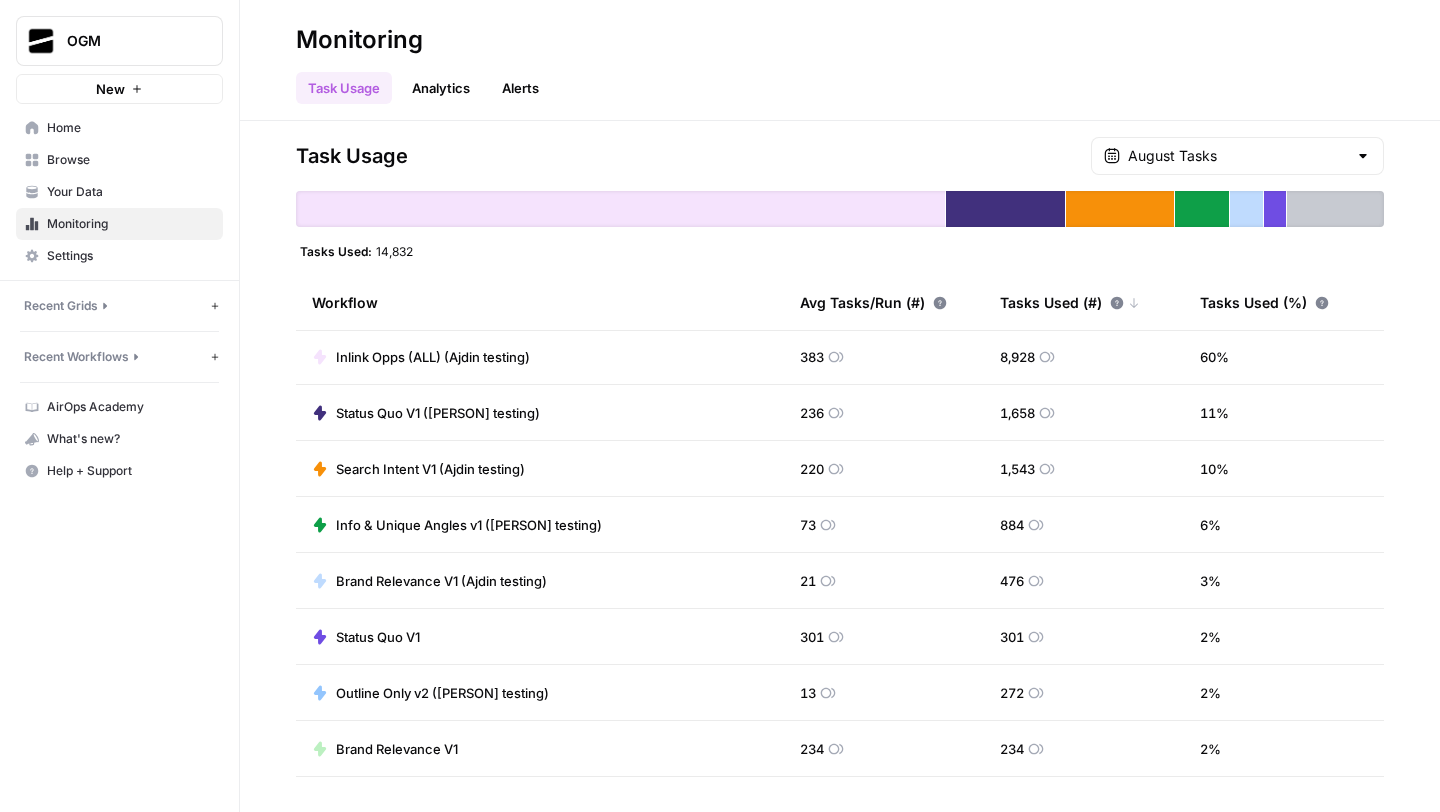scroll, scrollTop: 0, scrollLeft: 0, axis: both 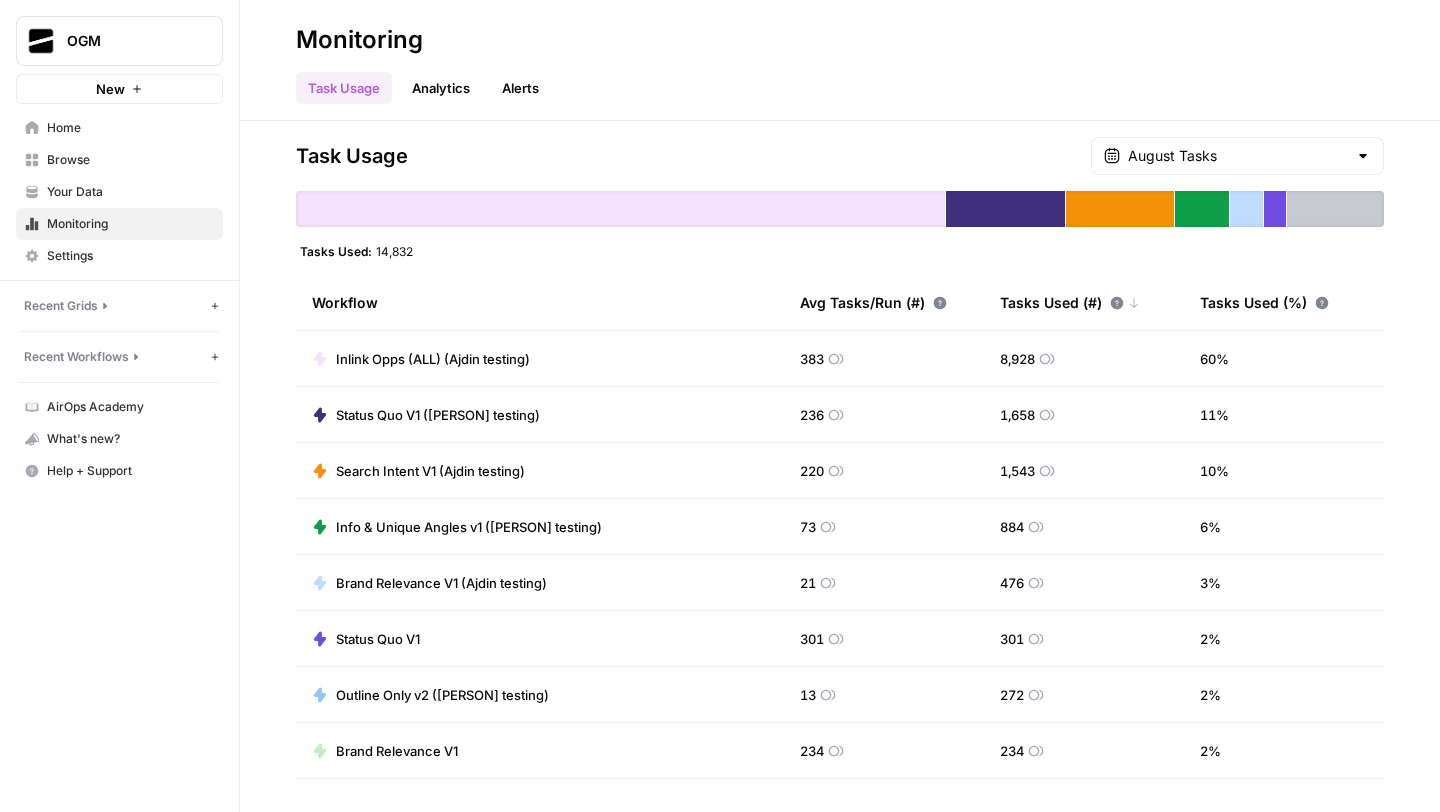 click on "Status Quo V1" at bounding box center (1274, 141) 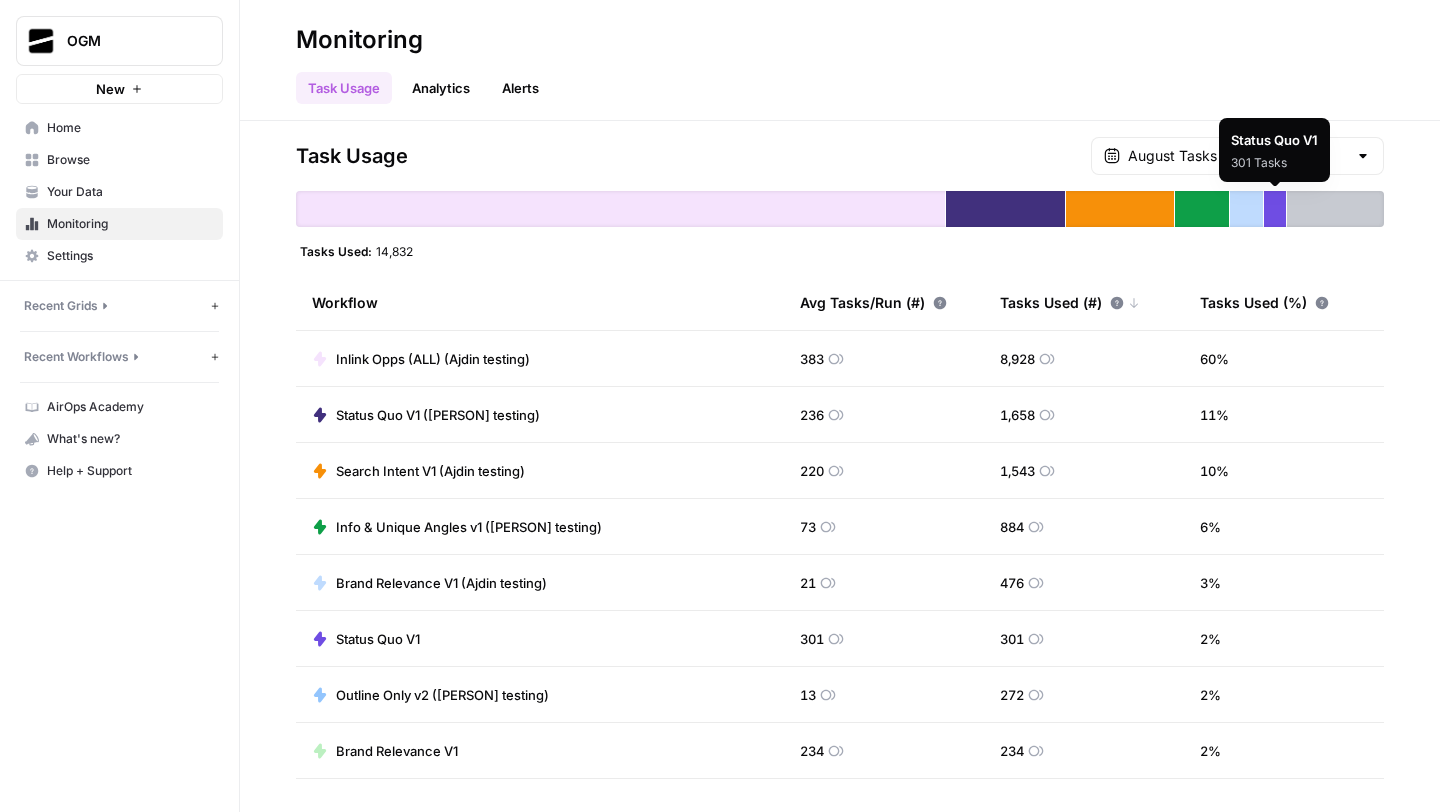 click on "Task Usage [MONTH] Tasks Tasks Used: 14,832 Workflow Avg Tasks/Run (#) Tasks Used (#) Tasks Used (%) Inlink Opps (ALL) ([PERSON] testing) 383   8,928 60 % Status Quo V1 ([PERSON] testing) 236   1,658 11 % Search Intent V1 ([PERSON] testing) 220   1,543 10 % Info & Unique Angles v1 ([PERSON] testing) 73   884 6 % Brand Relevance V1 ([PERSON] testing) 21   476 3 % Status Quo V1 301   301 2 % Outline Only v2 ([PERSON] testing) 13   272 2 % Brand Relevance V1 234   234 2 % Inlink Opps (ALL) 156   156 1 % Search Intent V1 135   135 1 % Info & Unique Angles v1 106   106 1 % Outline Only v2 25   102 1 % URL to Audience Persona Creation 37   37 < 1 %" at bounding box center (840, 466) 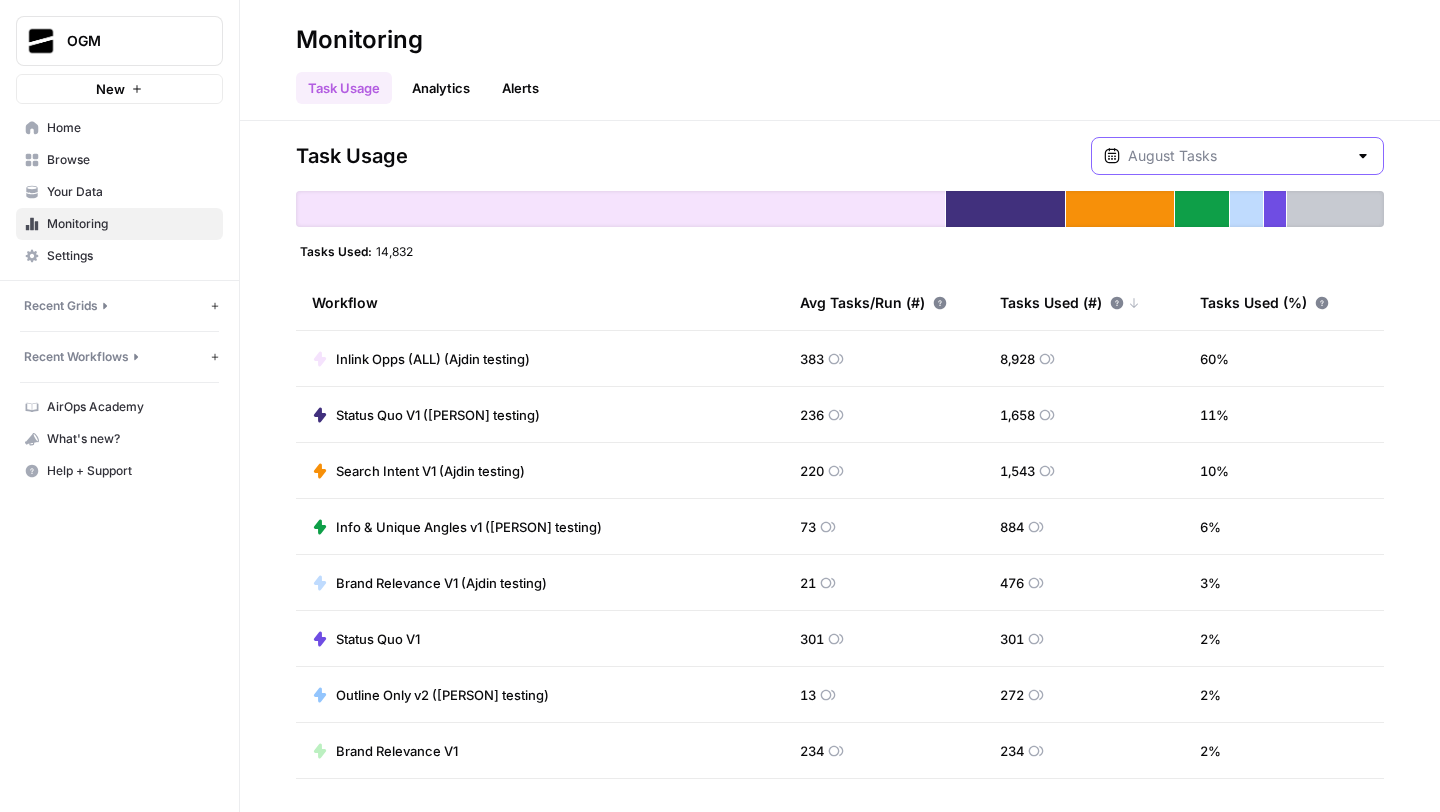 click at bounding box center [1237, 156] 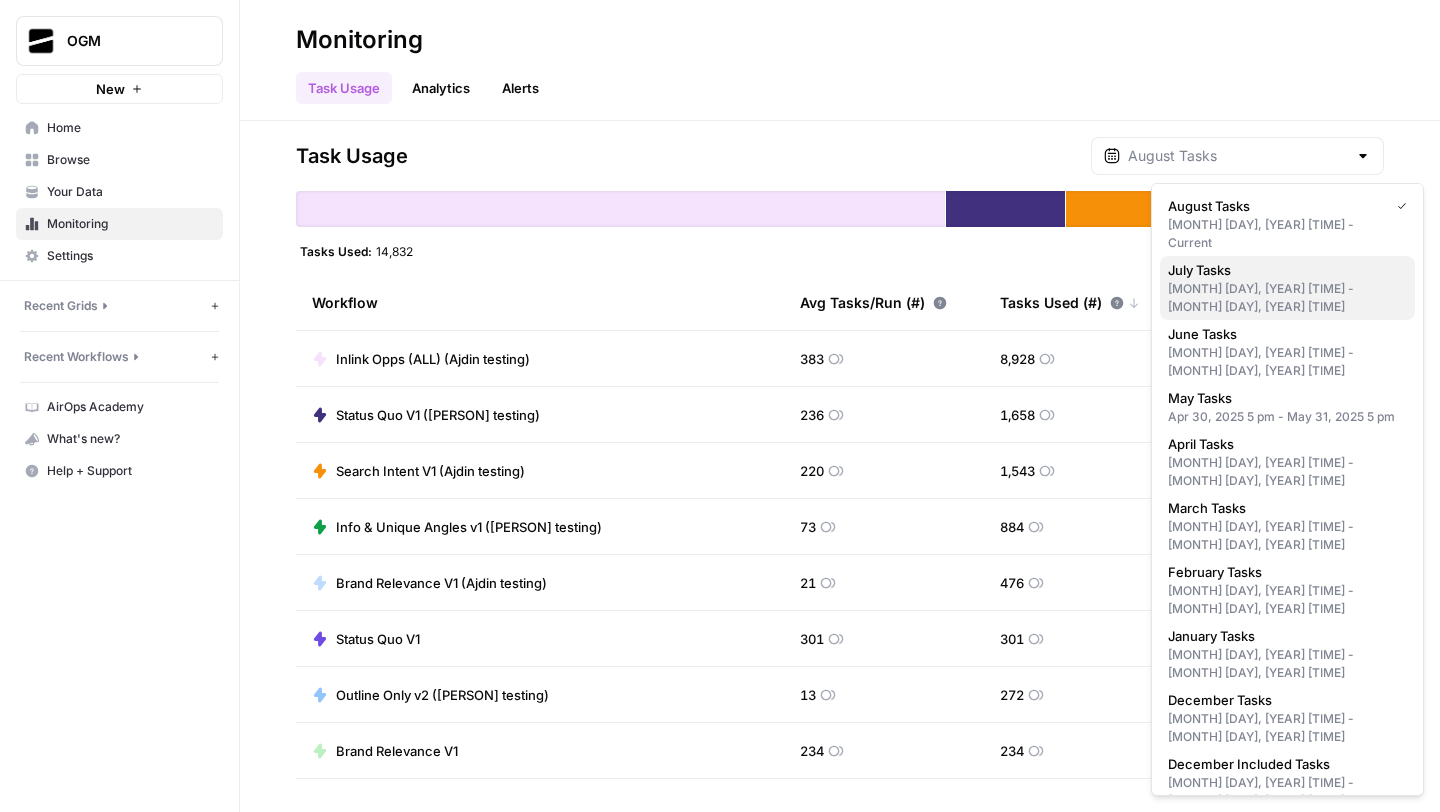 click on "July Tasks" at bounding box center (1283, 270) 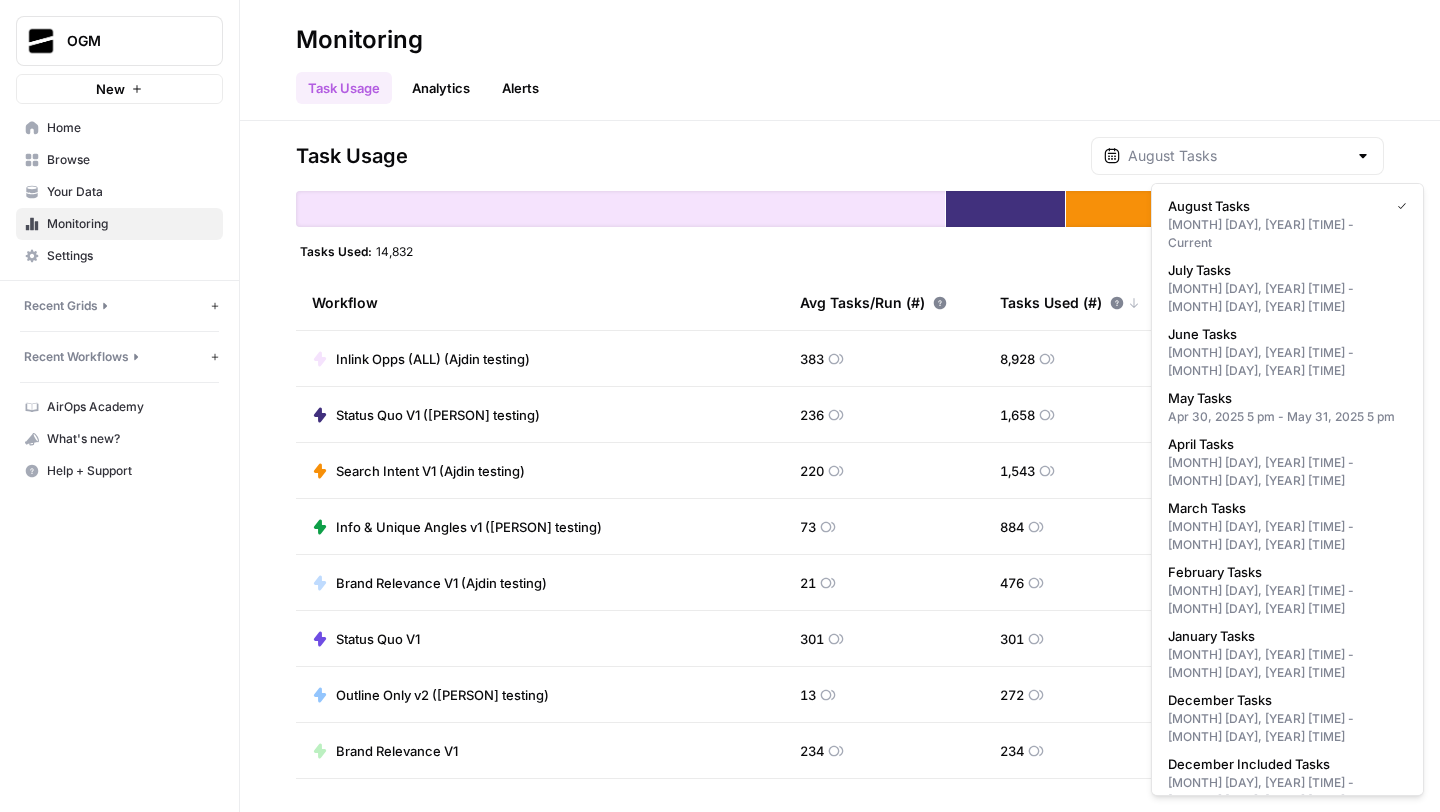 type on "July Tasks" 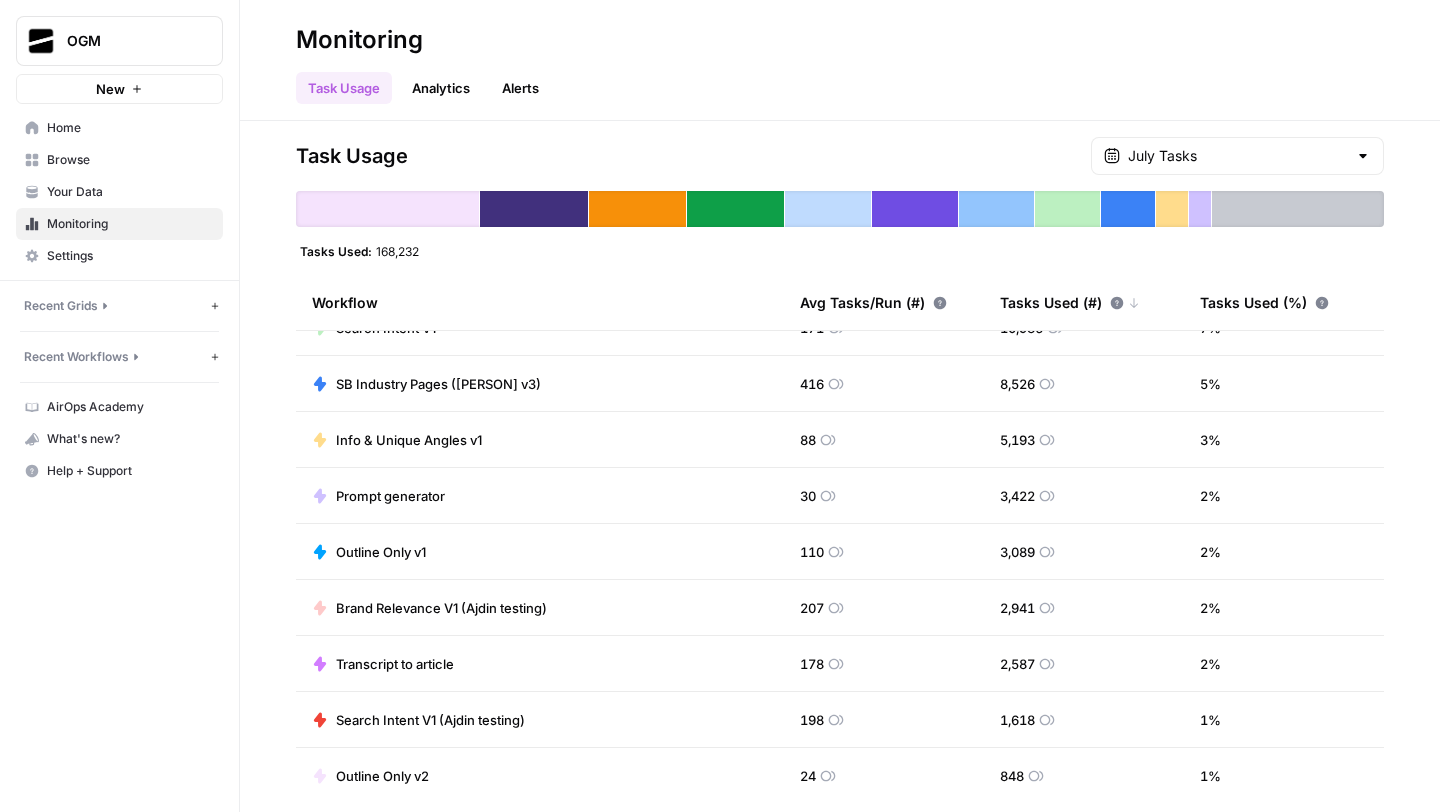 scroll, scrollTop: 0, scrollLeft: 0, axis: both 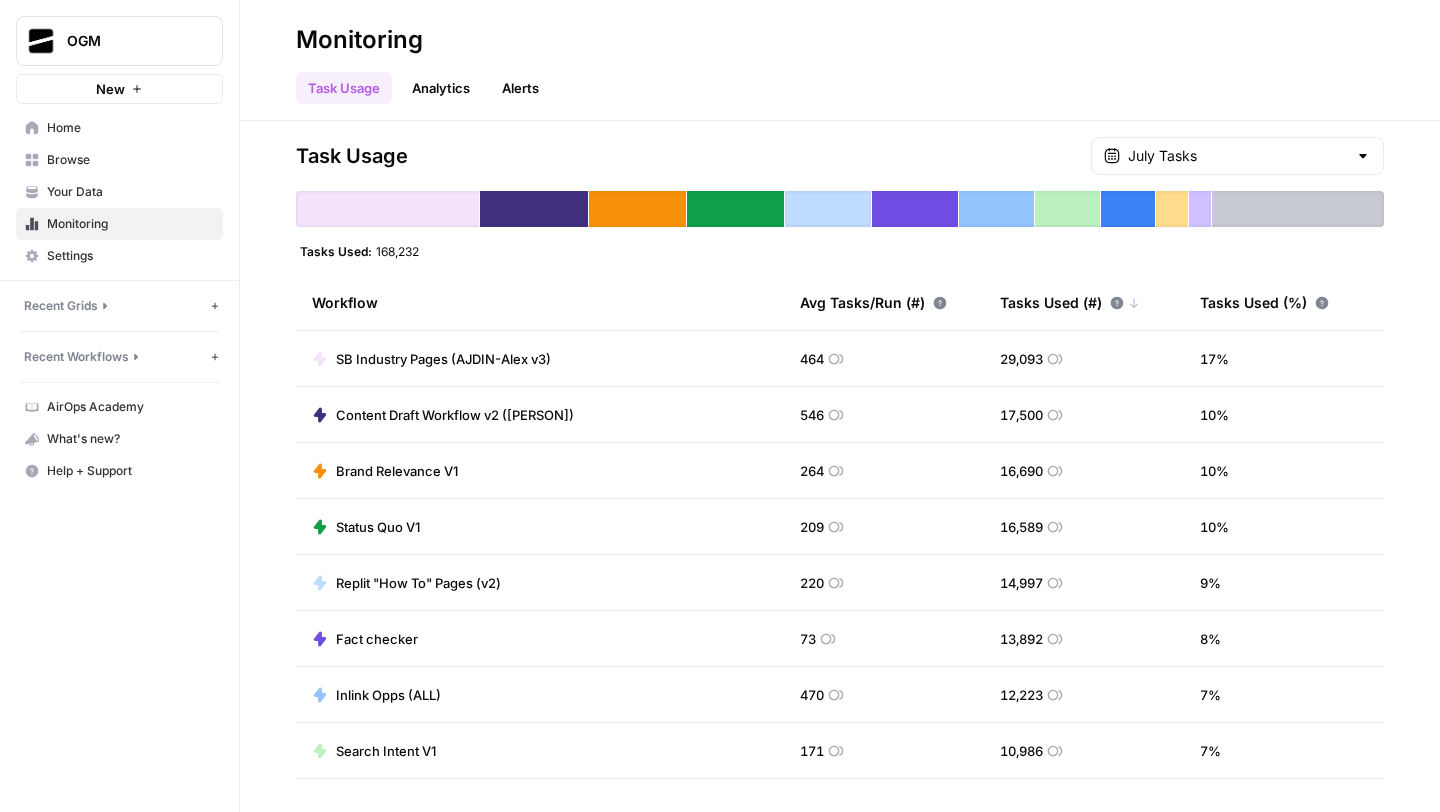 click on "Home" at bounding box center [119, 128] 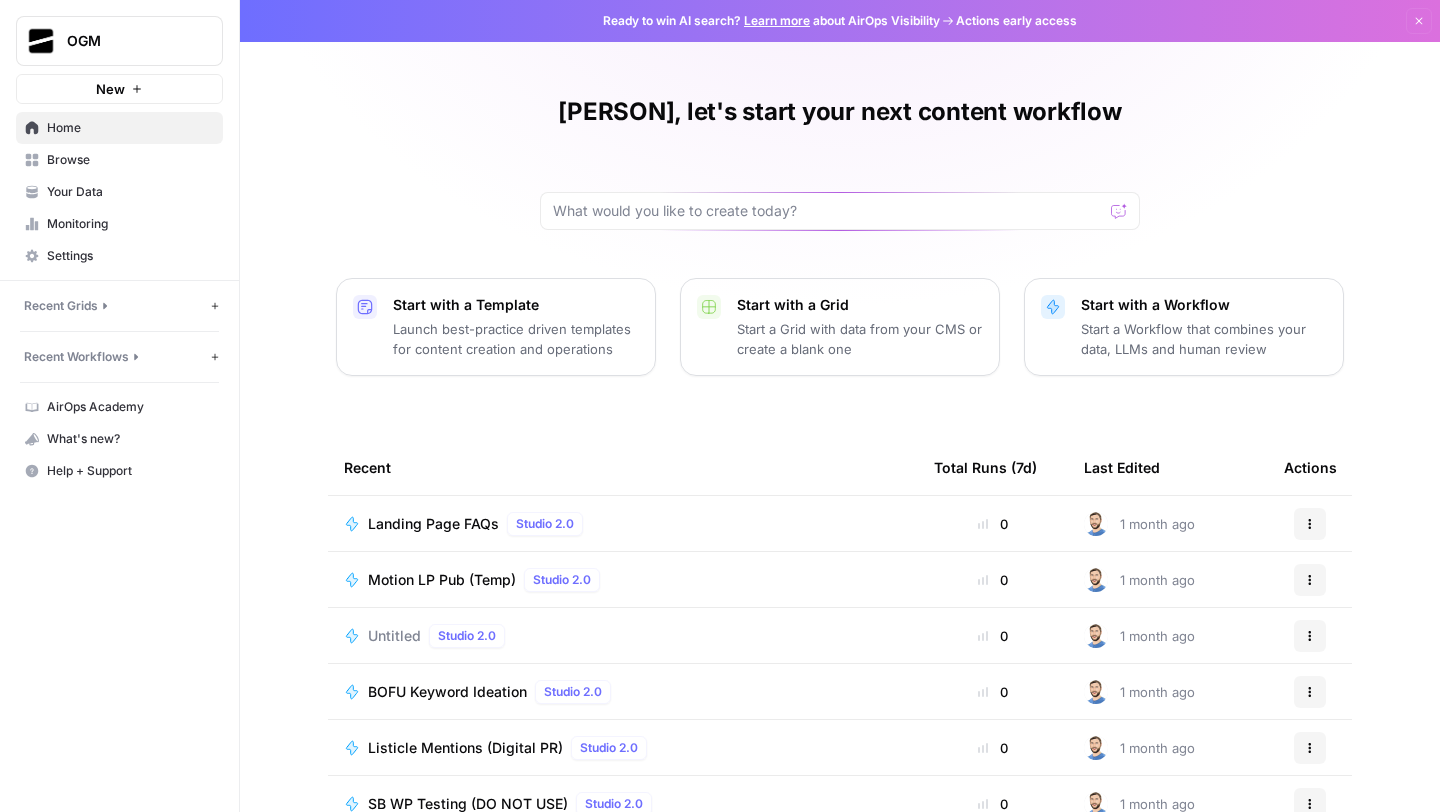 scroll, scrollTop: 108, scrollLeft: 0, axis: vertical 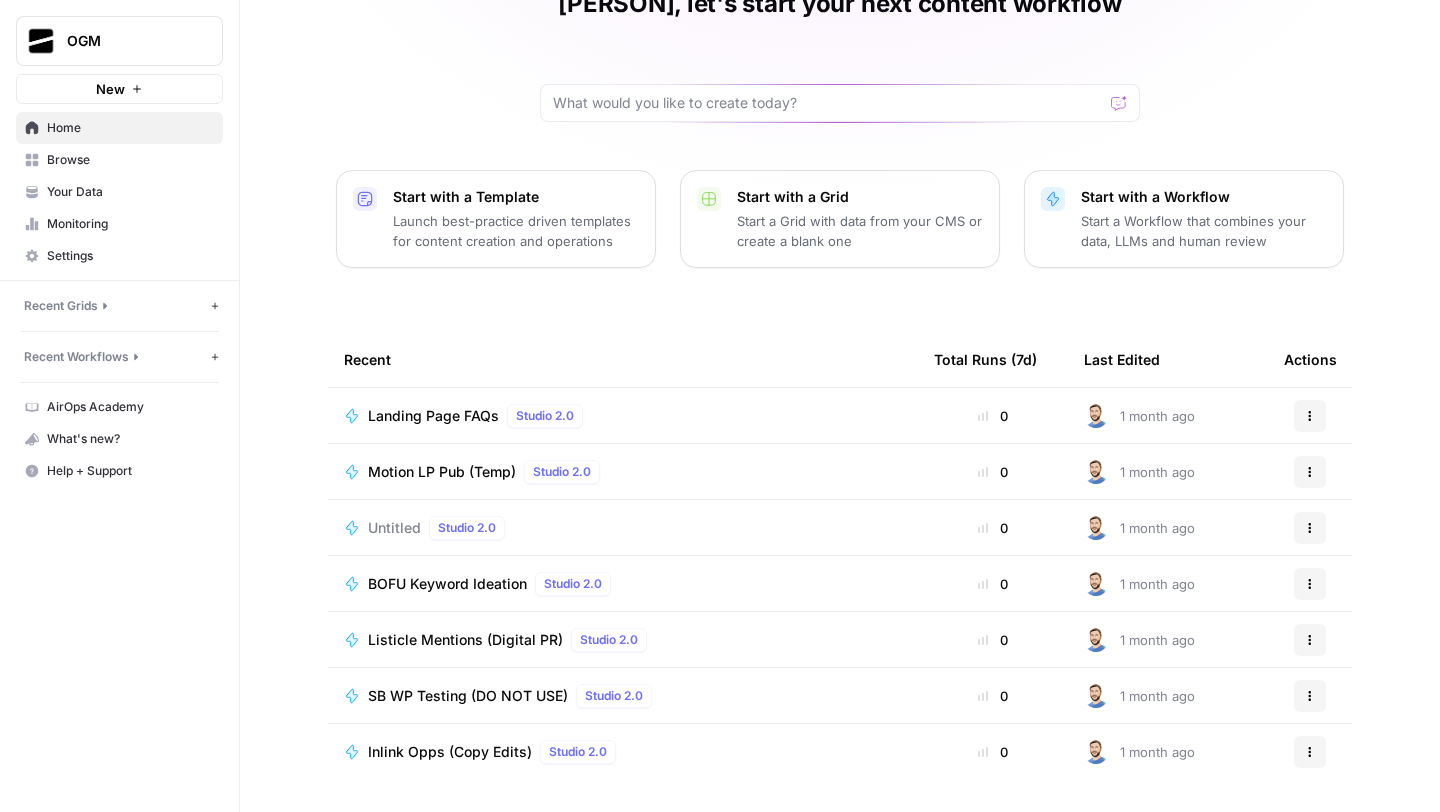 click on "Browse" at bounding box center (130, 160) 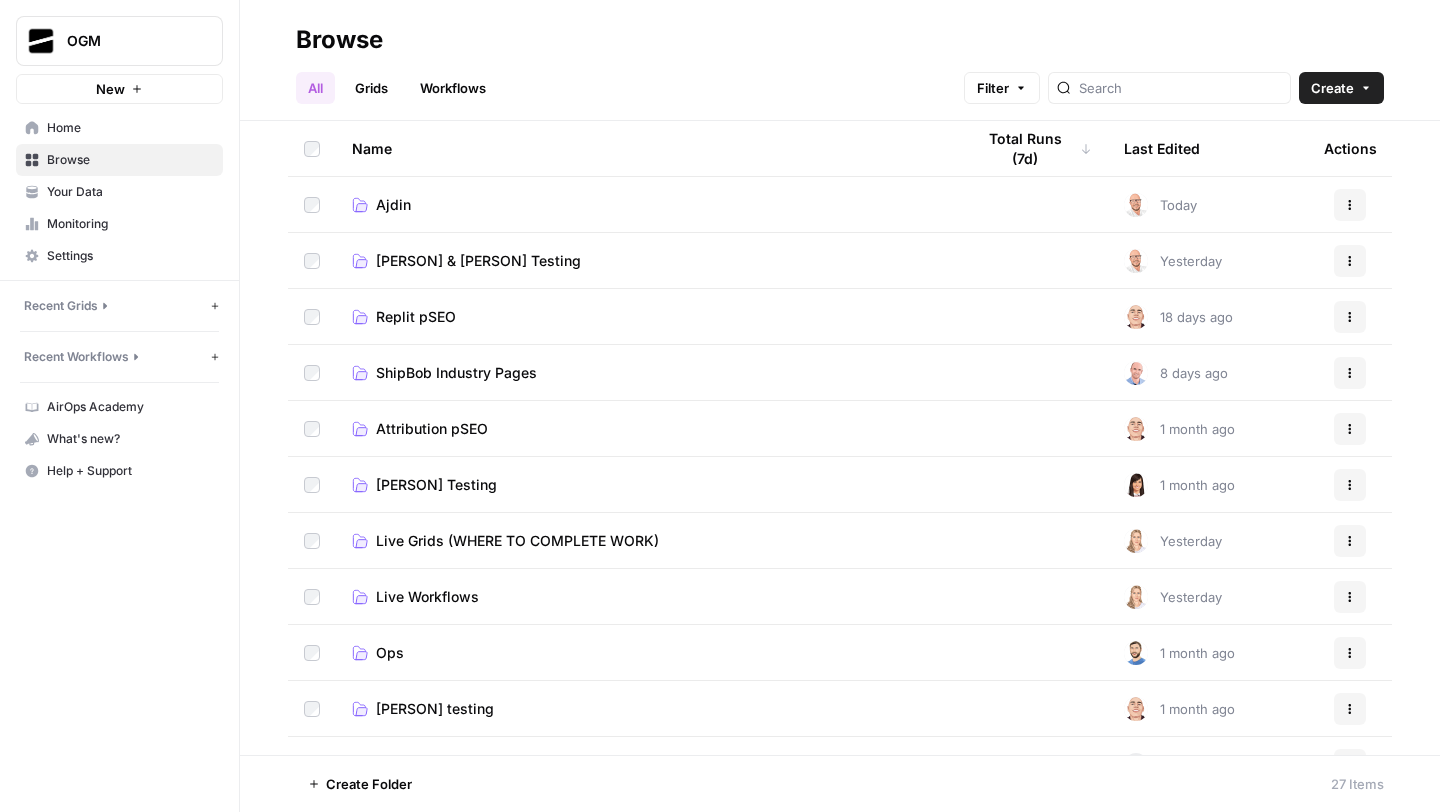 click on "Ajdin" at bounding box center (647, 204) 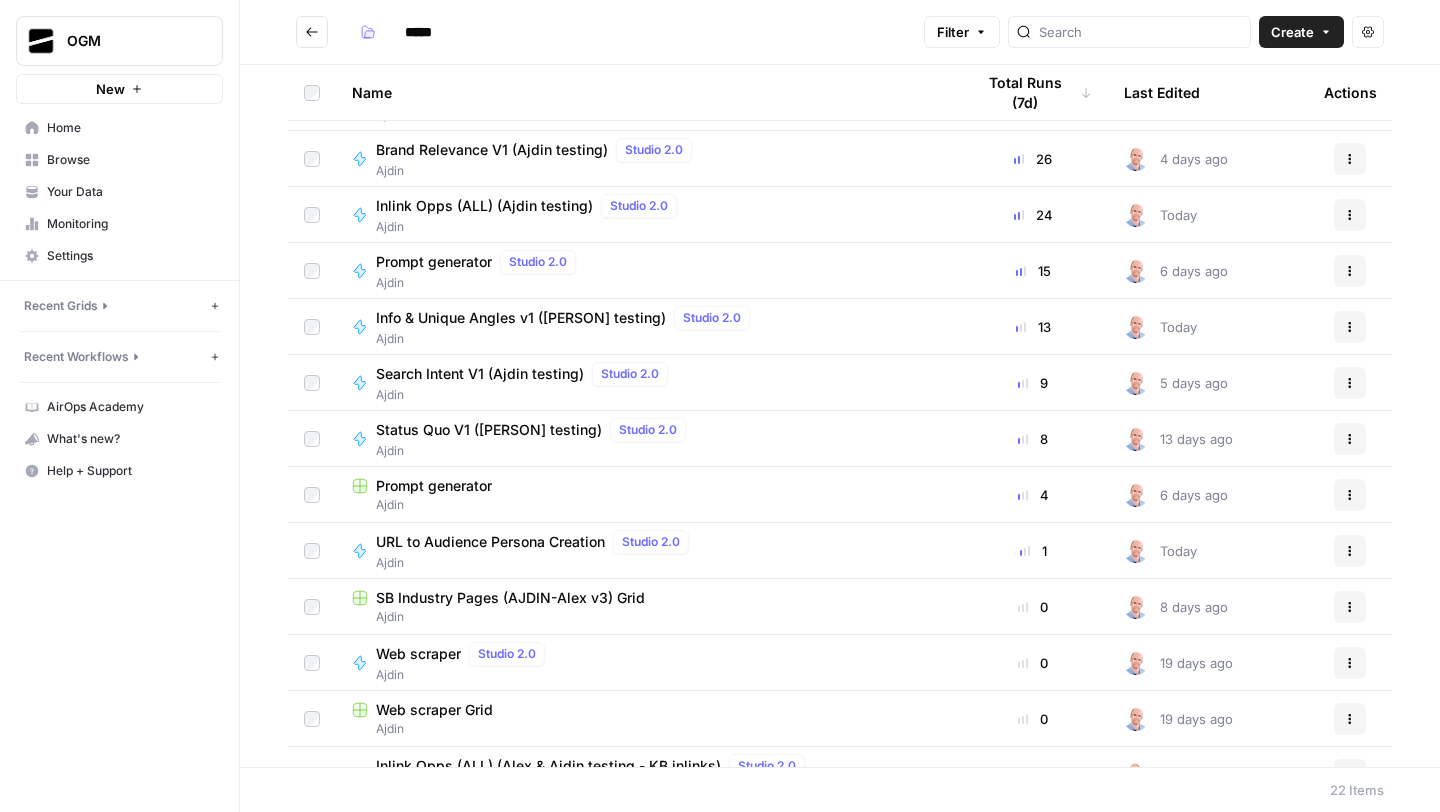 scroll, scrollTop: 93, scrollLeft: 0, axis: vertical 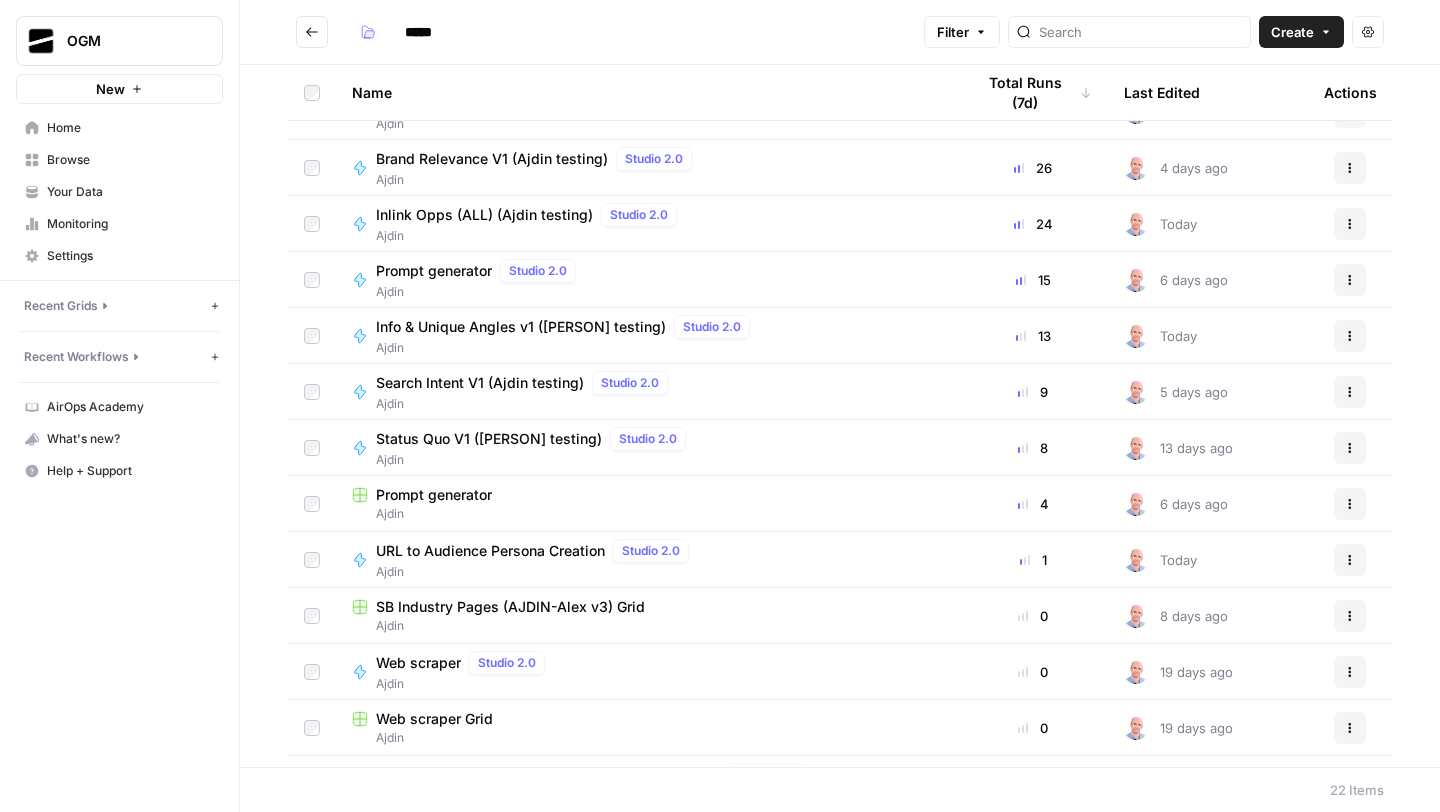 click on "Prompt generator" at bounding box center (434, 271) 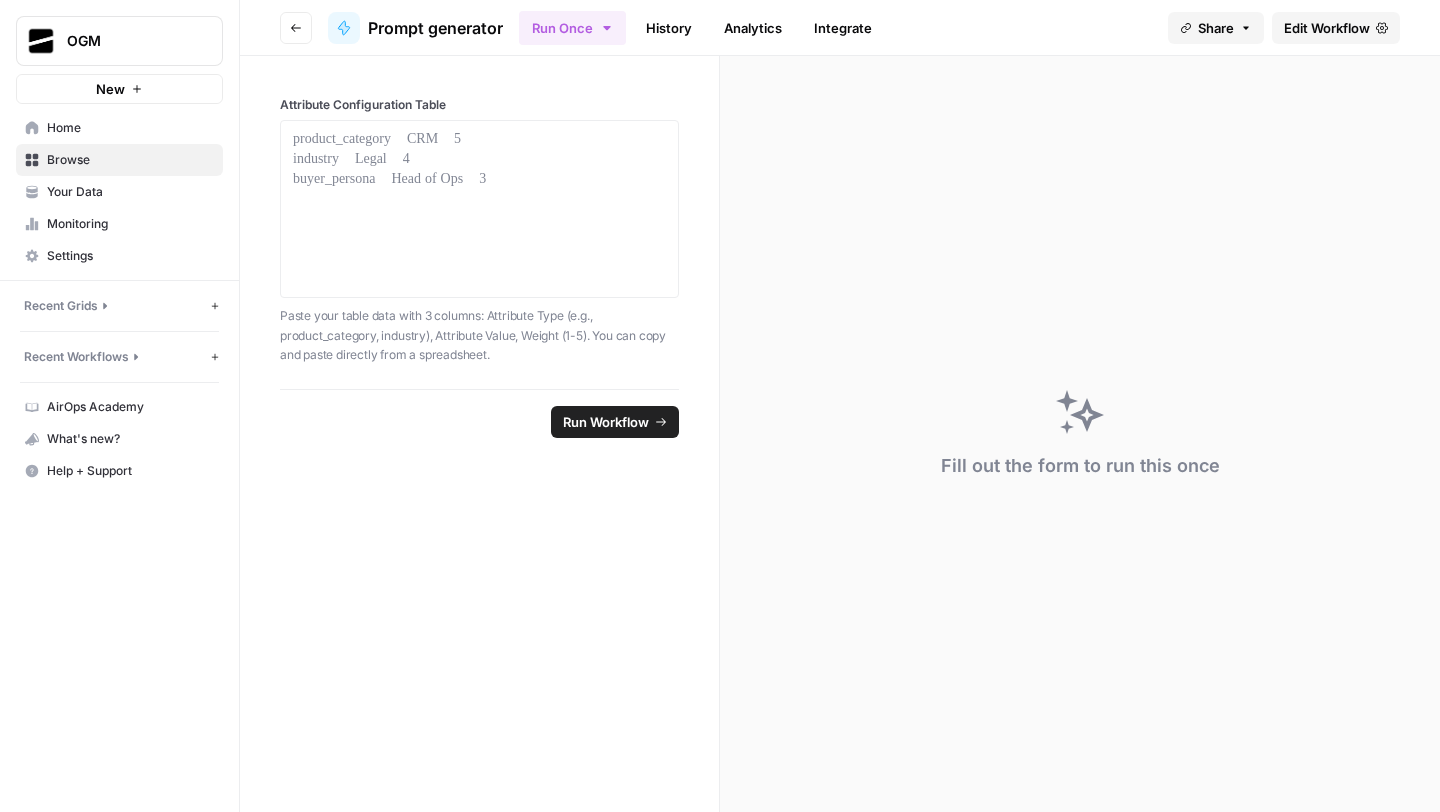 click on "History" at bounding box center [669, 28] 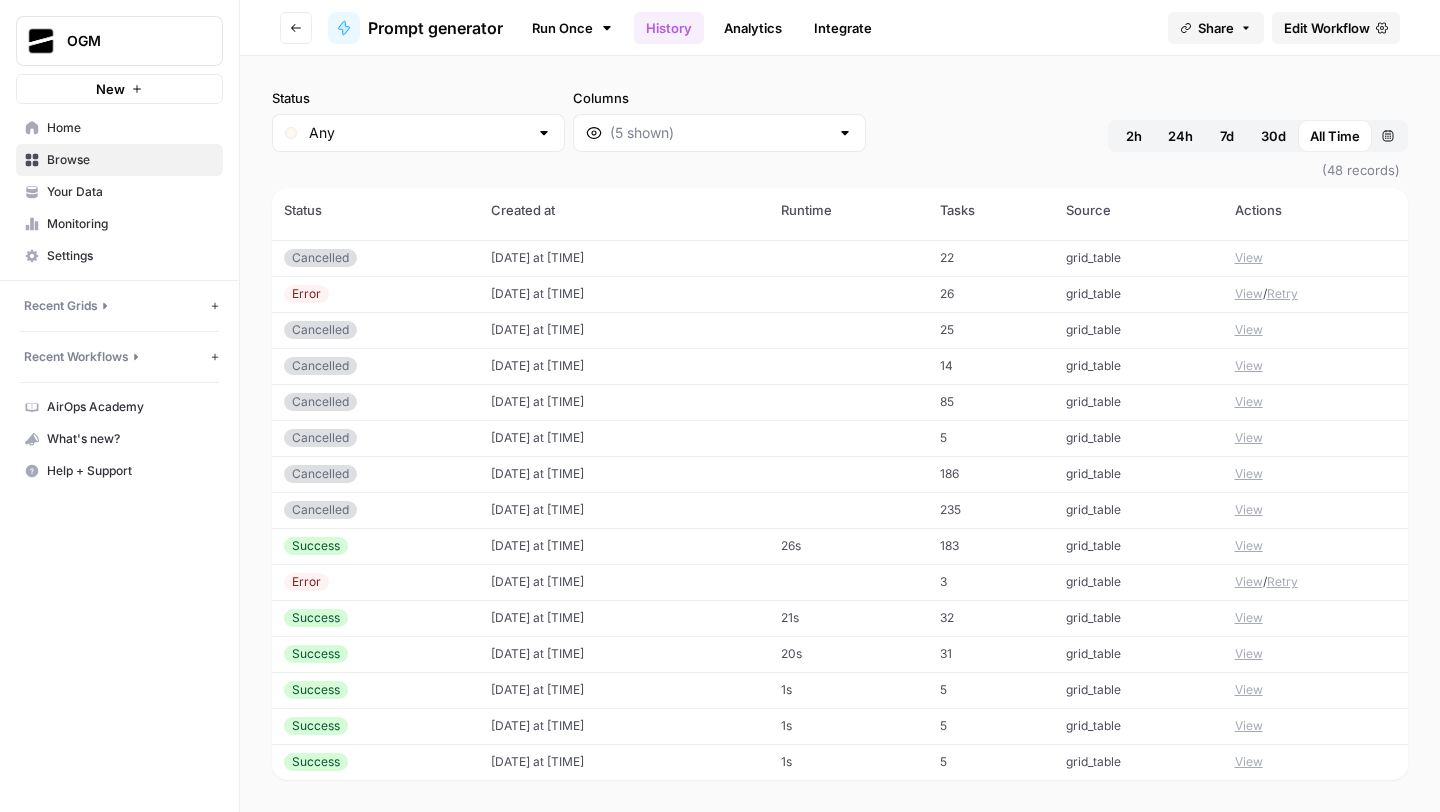 scroll, scrollTop: 0, scrollLeft: 0, axis: both 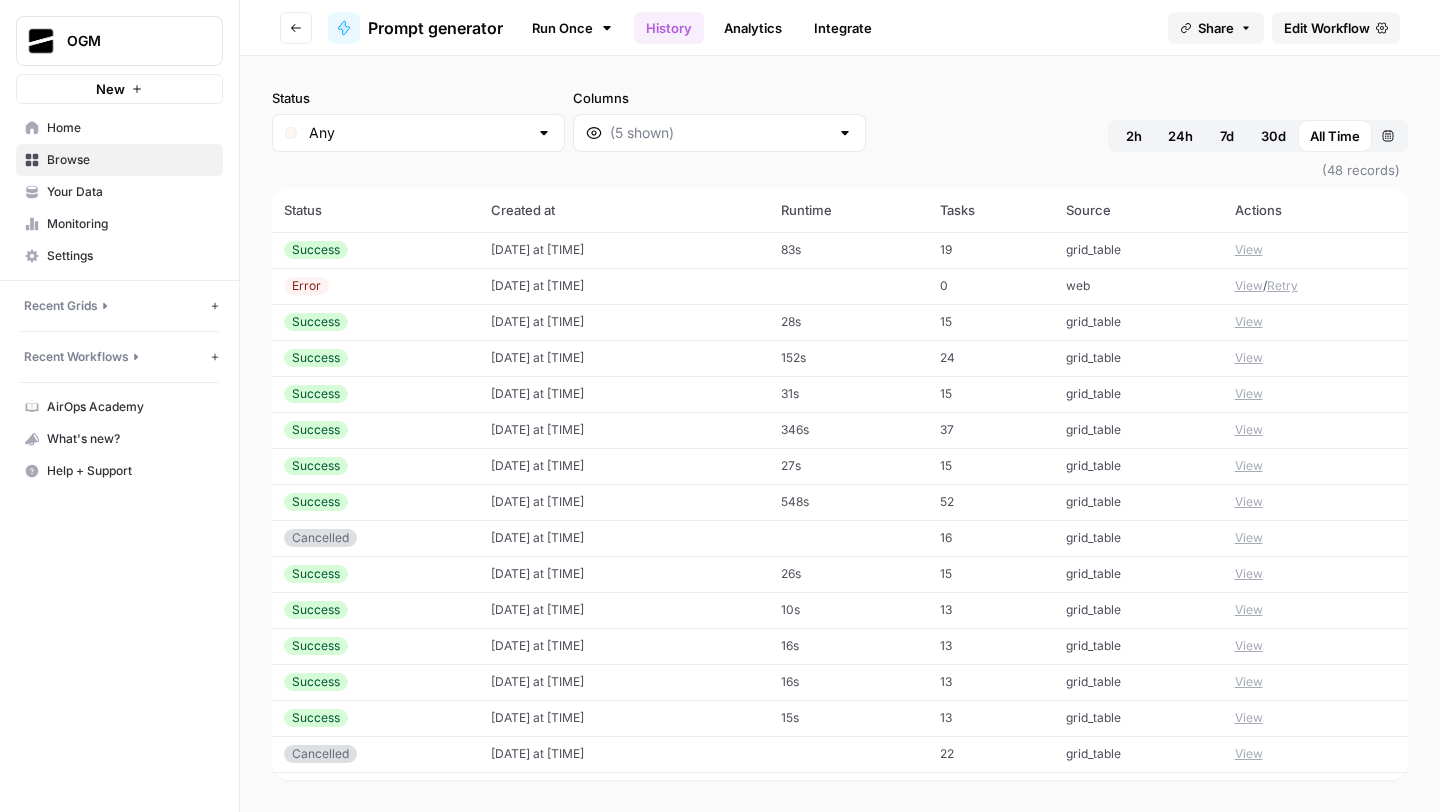 click on "Status Any Columns 2h 24h 7d 30d All Time Custom range" at bounding box center [840, 120] 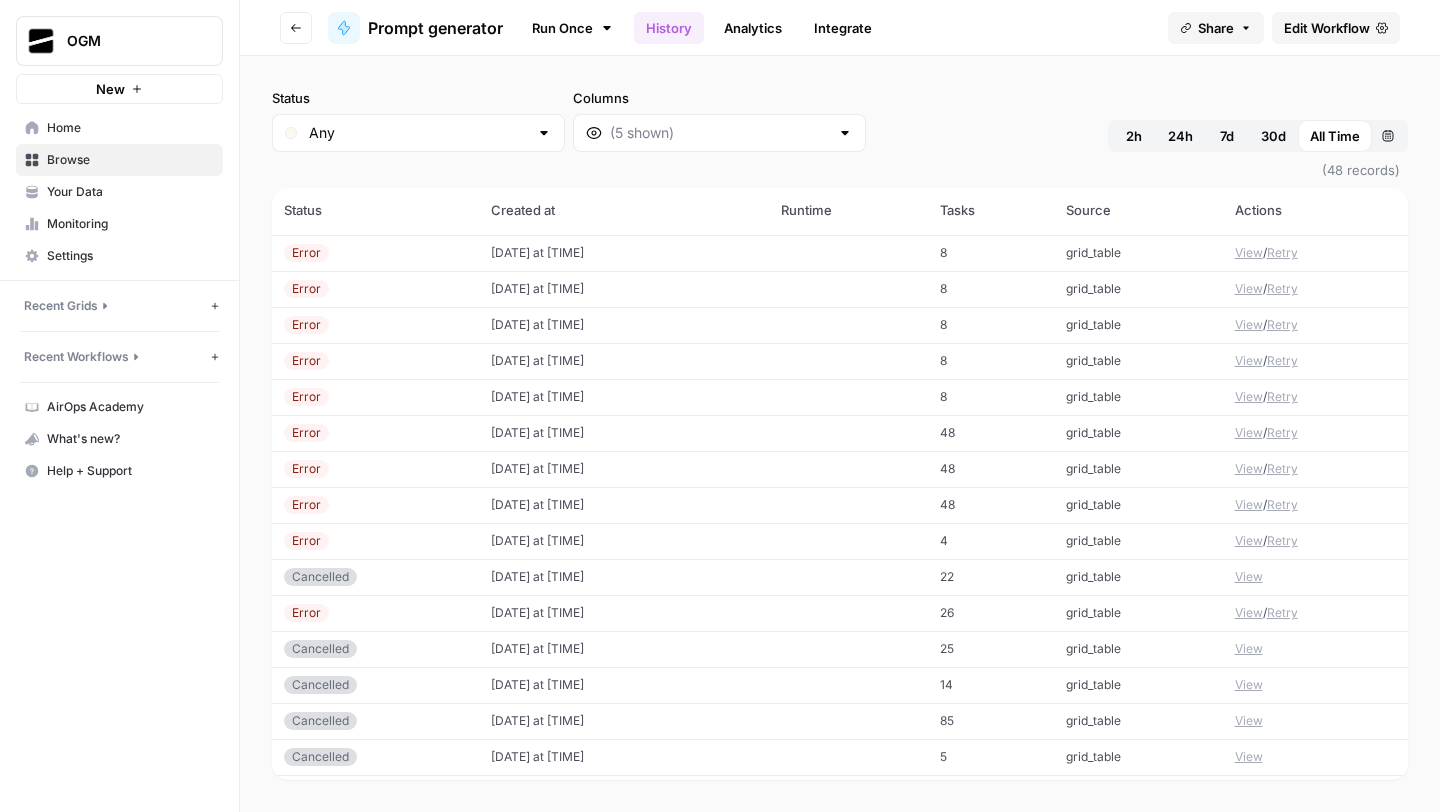 scroll, scrollTop: 1180, scrollLeft: 0, axis: vertical 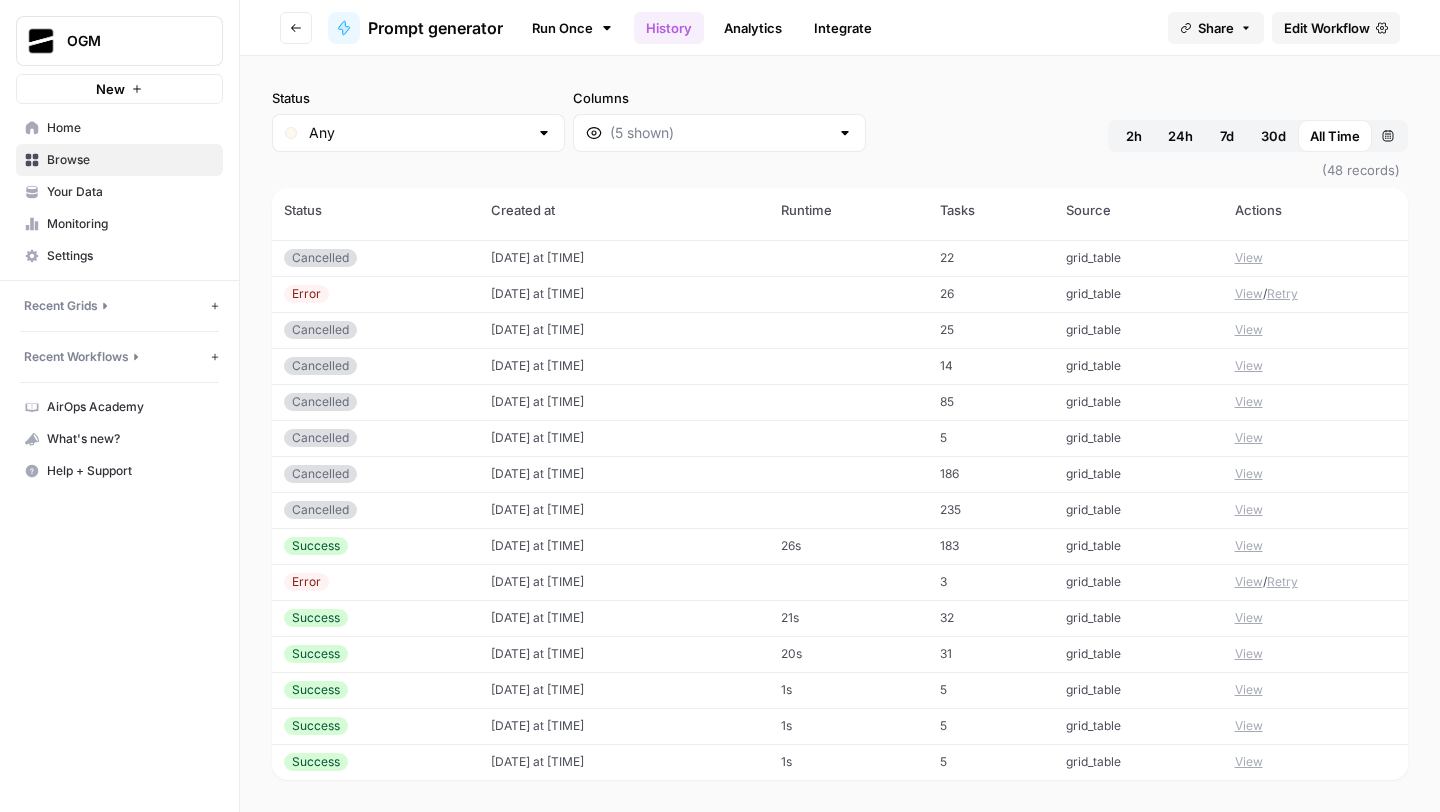 click on "Analytics" at bounding box center (753, 28) 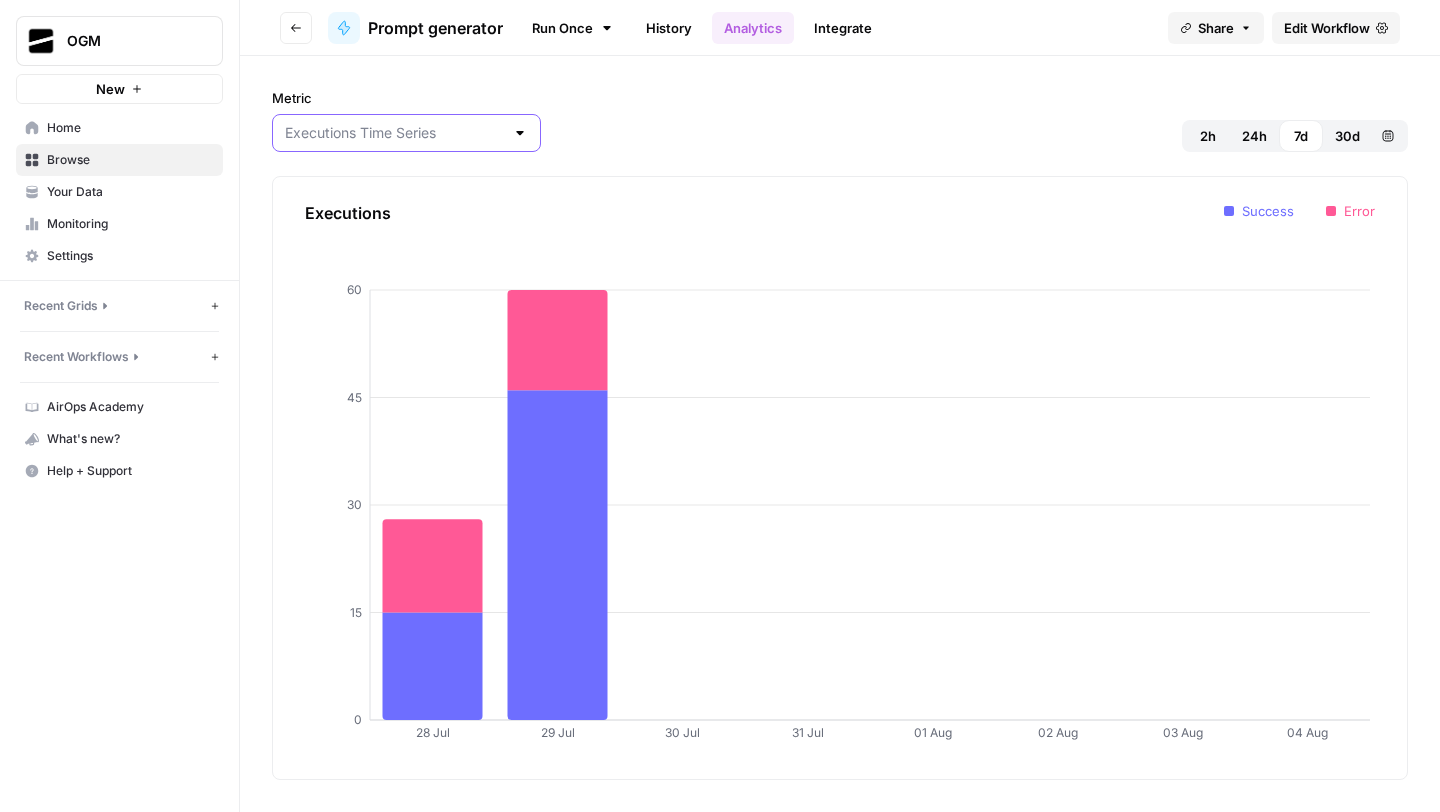 click on "Metric" at bounding box center [394, 133] 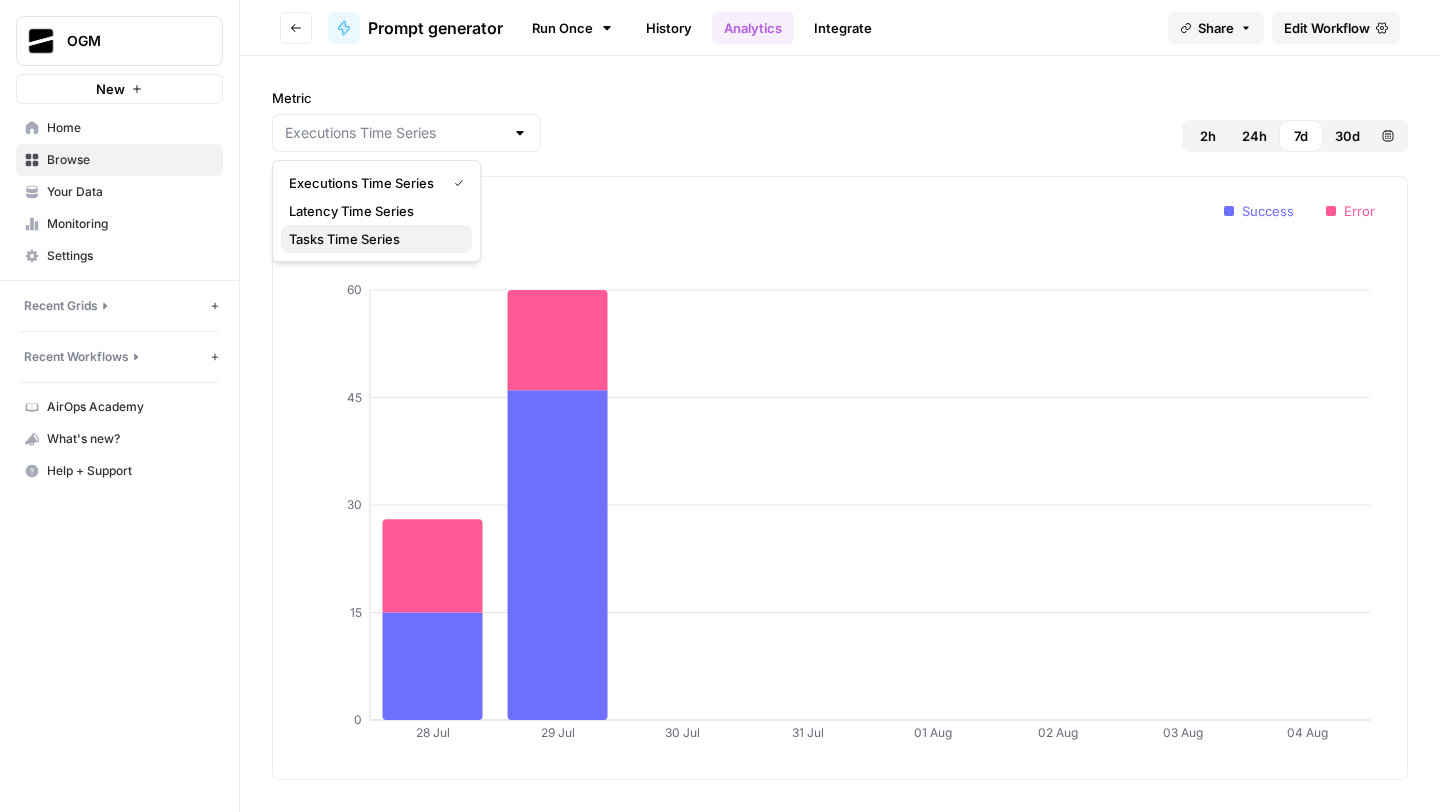 click on "Tasks Time Series" at bounding box center (372, 239) 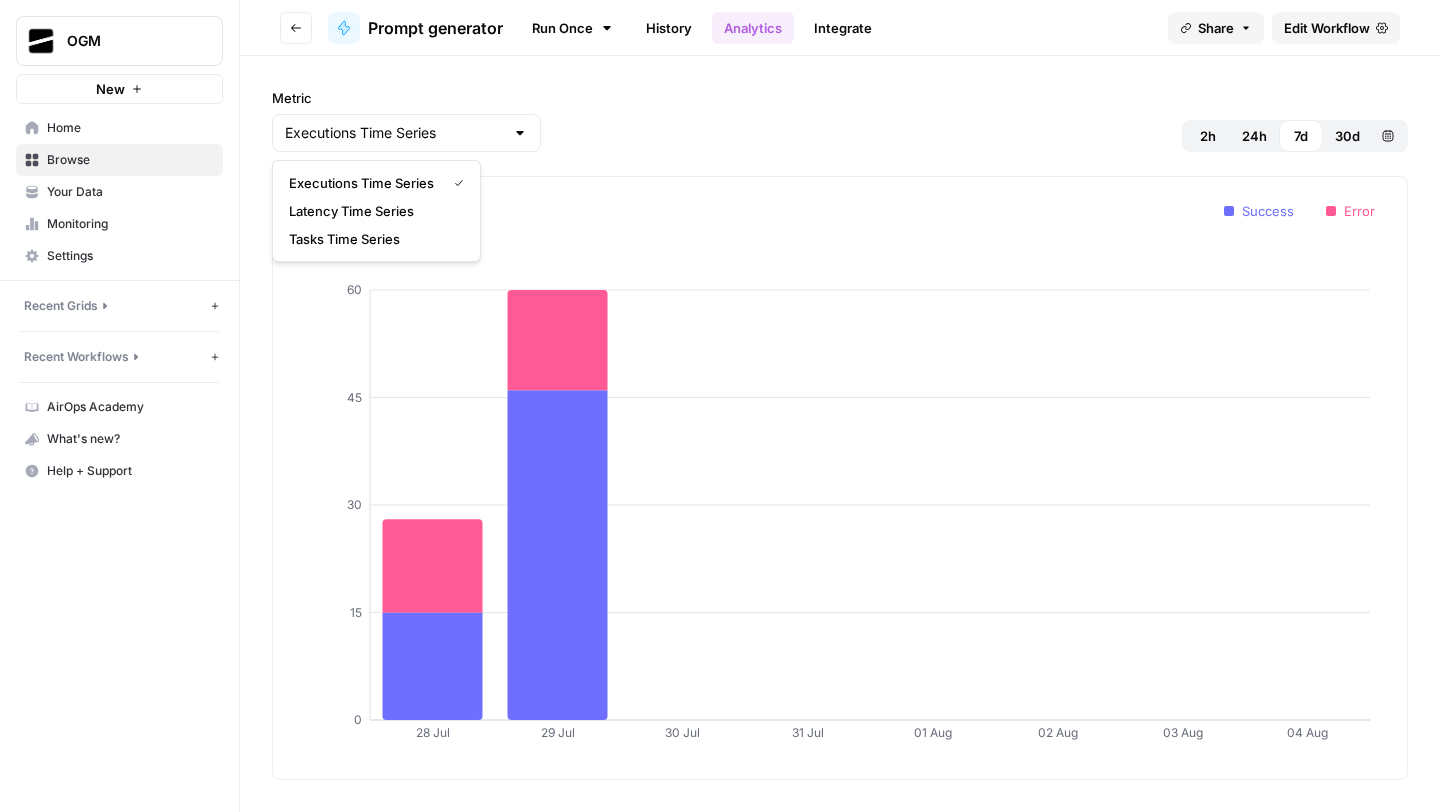type on "Tasks Time Series" 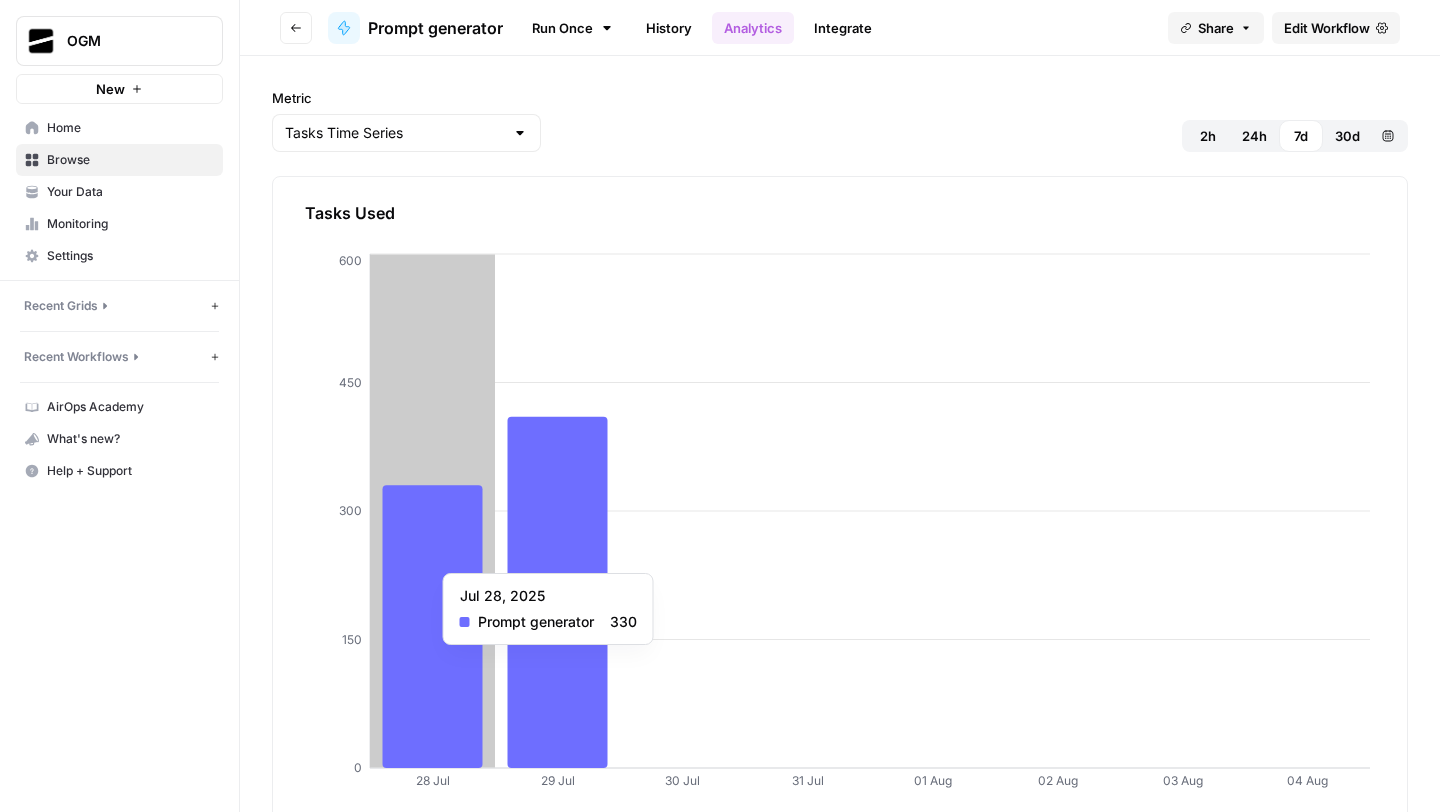 scroll, scrollTop: 16, scrollLeft: 0, axis: vertical 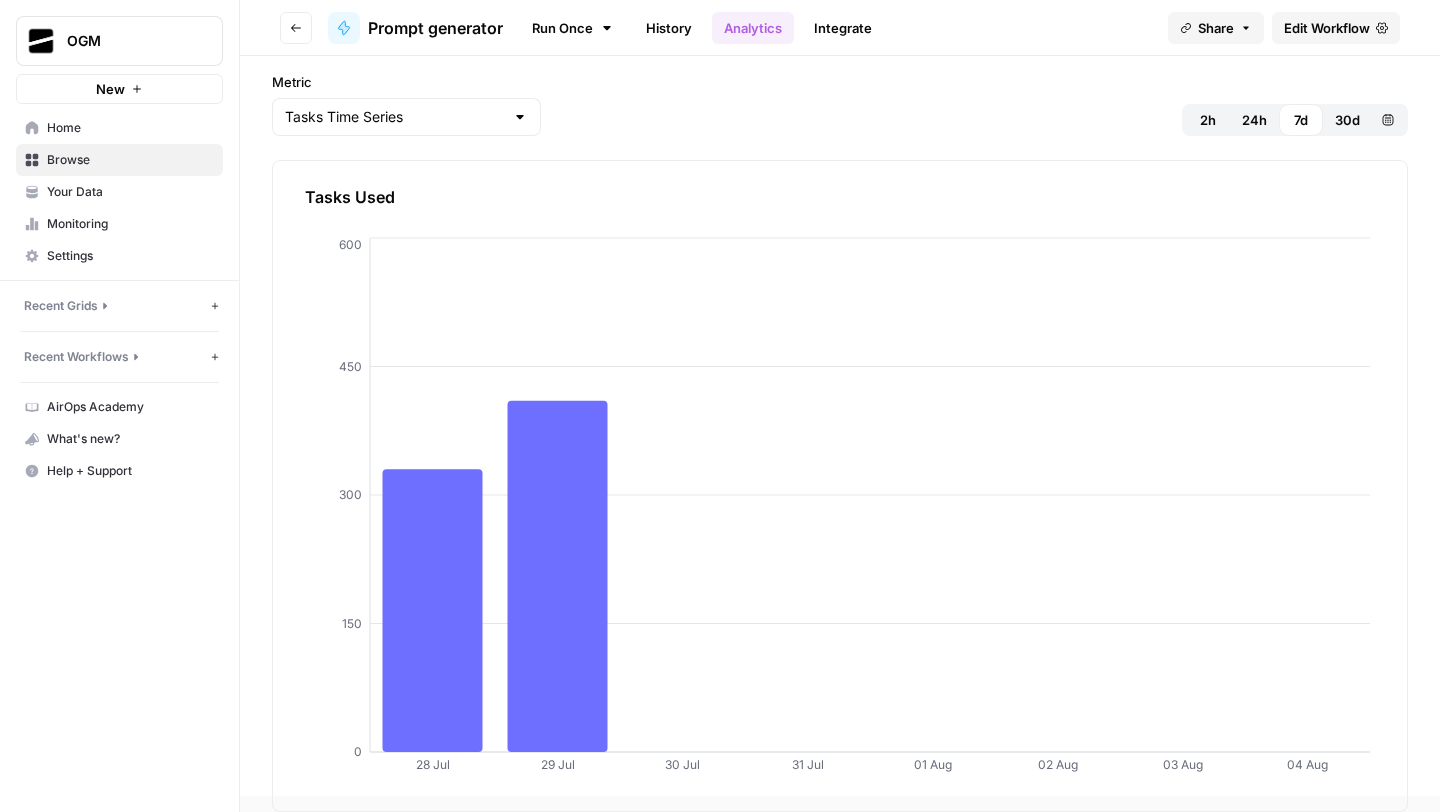 click on "30d" at bounding box center (1347, 120) 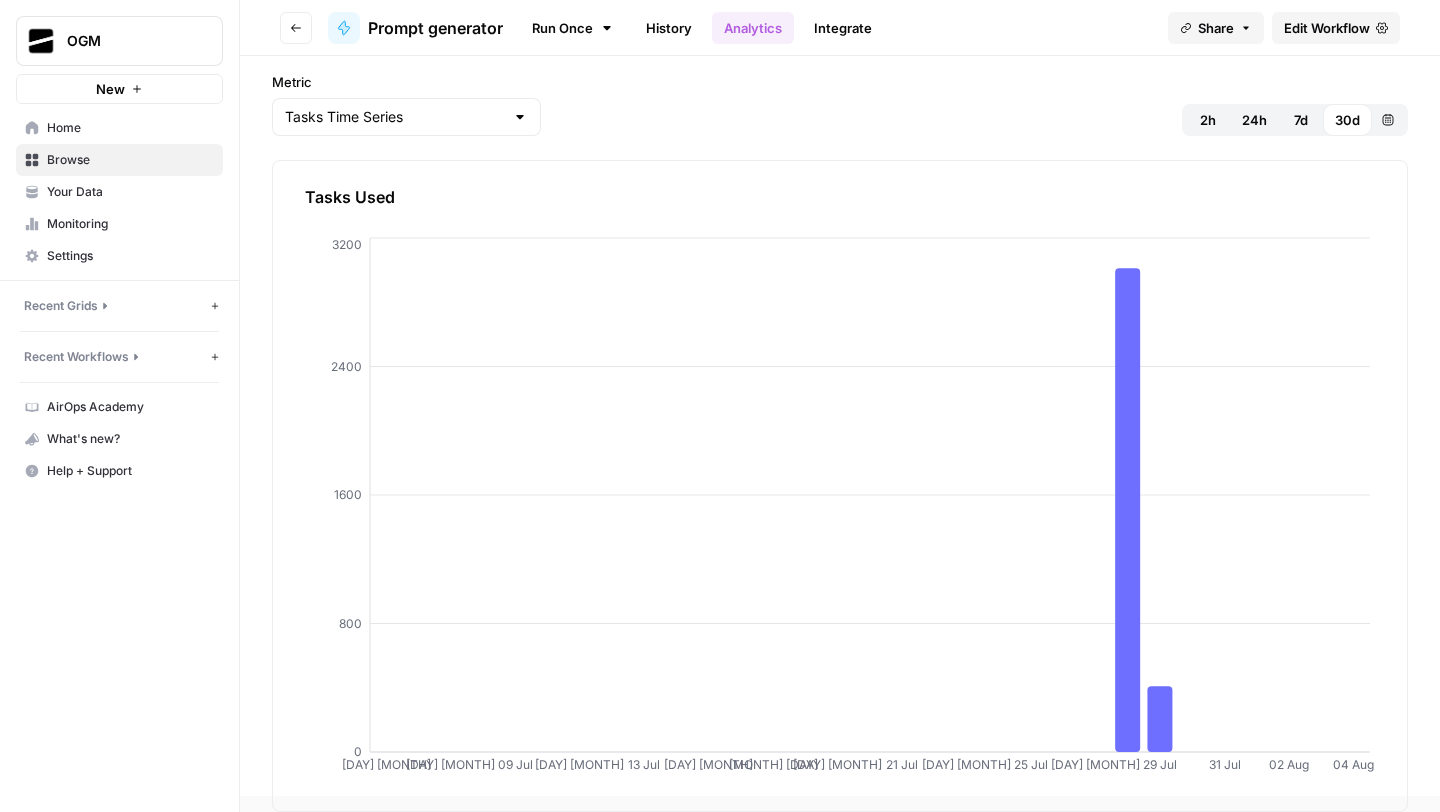 click on "Metric Tasks Time Series 2h 24h 7d 30d Custom range Tasks Used 05 [MONTH] 07 [MONTH] 09 [MONTH] 11 [MONTH] 13 [MONTH] 15 [MONTH] 17 [MONTH] 19 [MONTH] 21 [MONTH] 23 [MONTH] 25 [MONTH] 27 [MONTH] 29 [MONTH] 31 [MONTH] 02 [MONTH] 04 [MONTH] 0 800 1600 2400 3200" at bounding box center [840, 442] 